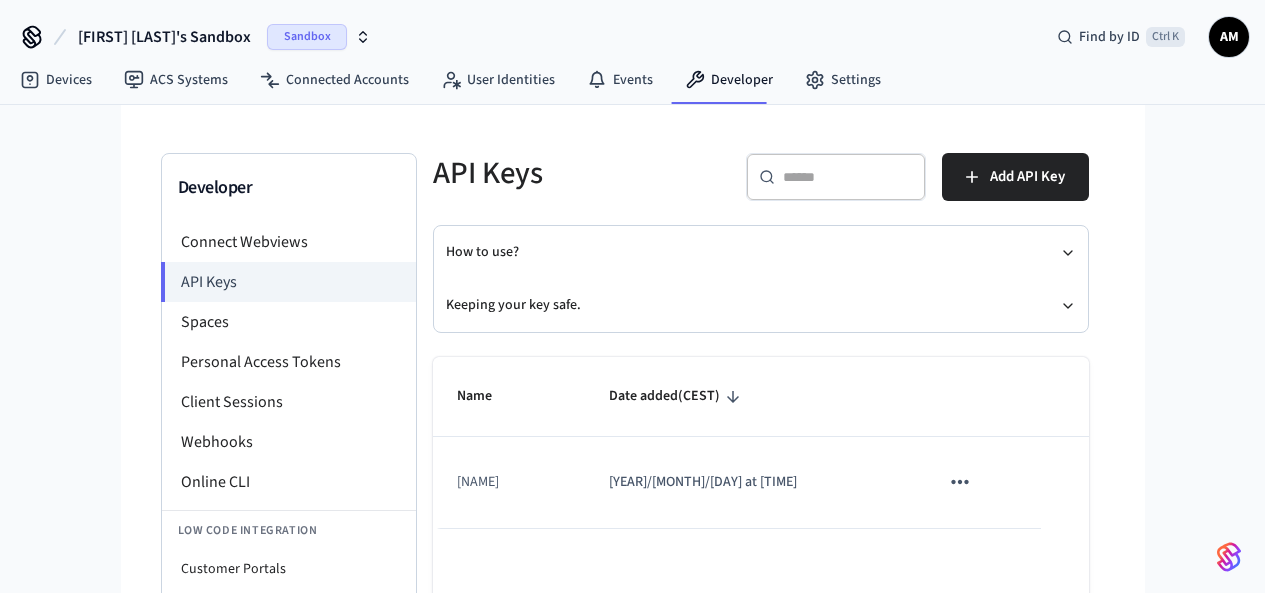 scroll, scrollTop: 0, scrollLeft: 0, axis: both 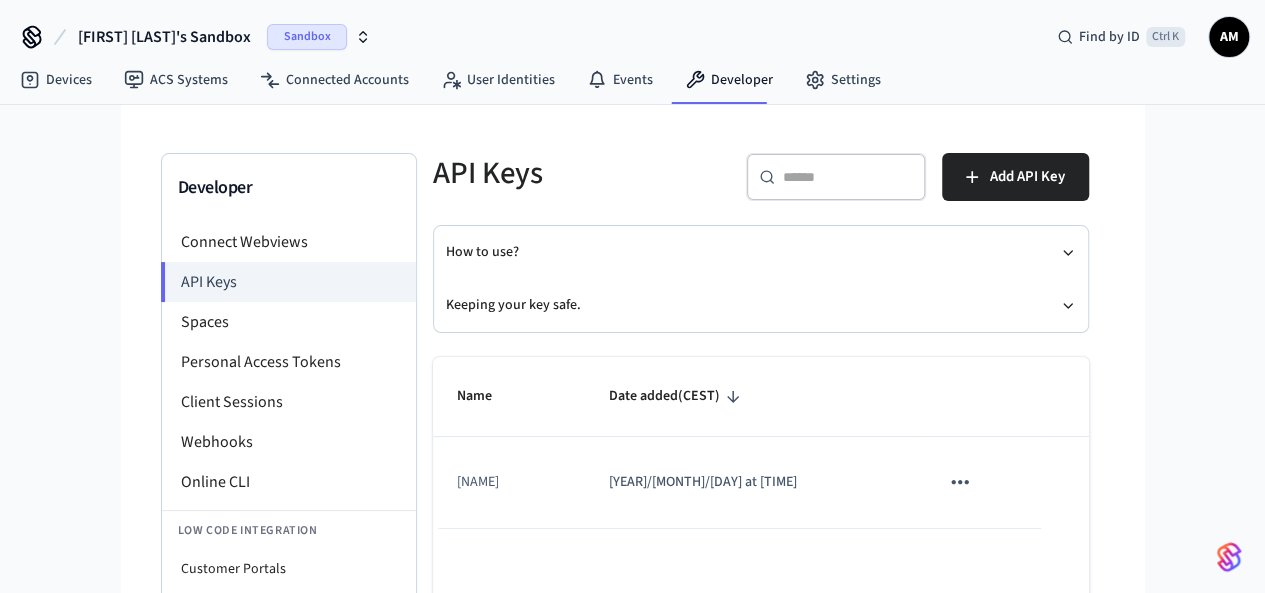 click on "[FIRST] [LAST]'s Sandbox Sandbox" at bounding box center (224, 37) 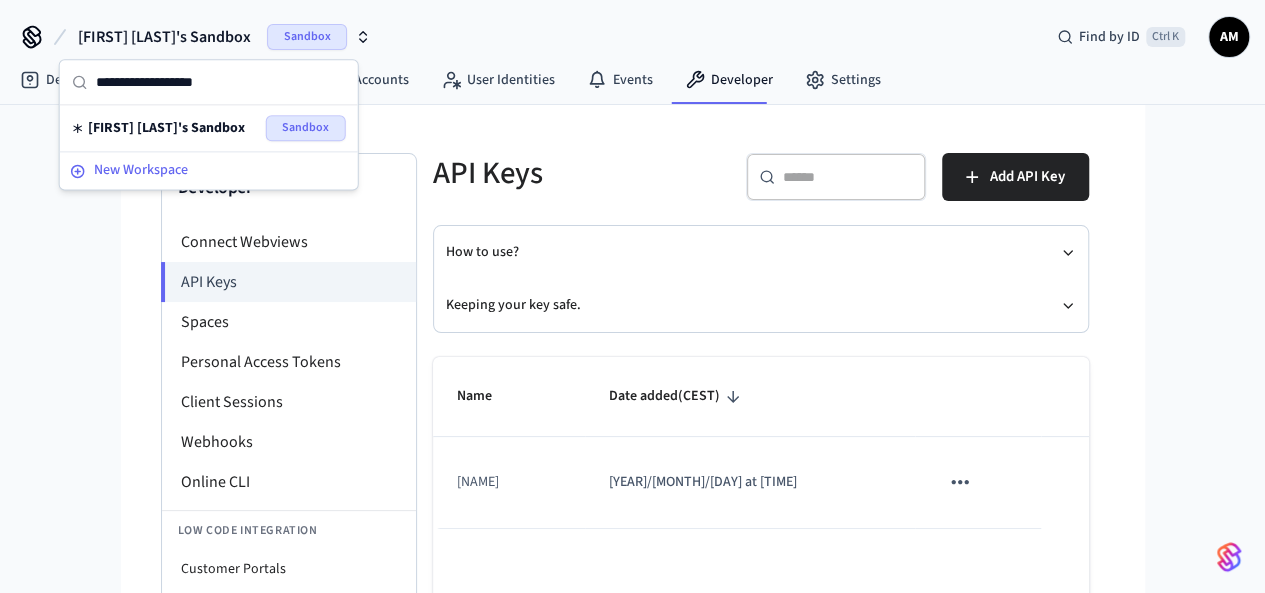 click on "New Workspace" at bounding box center (209, 170) 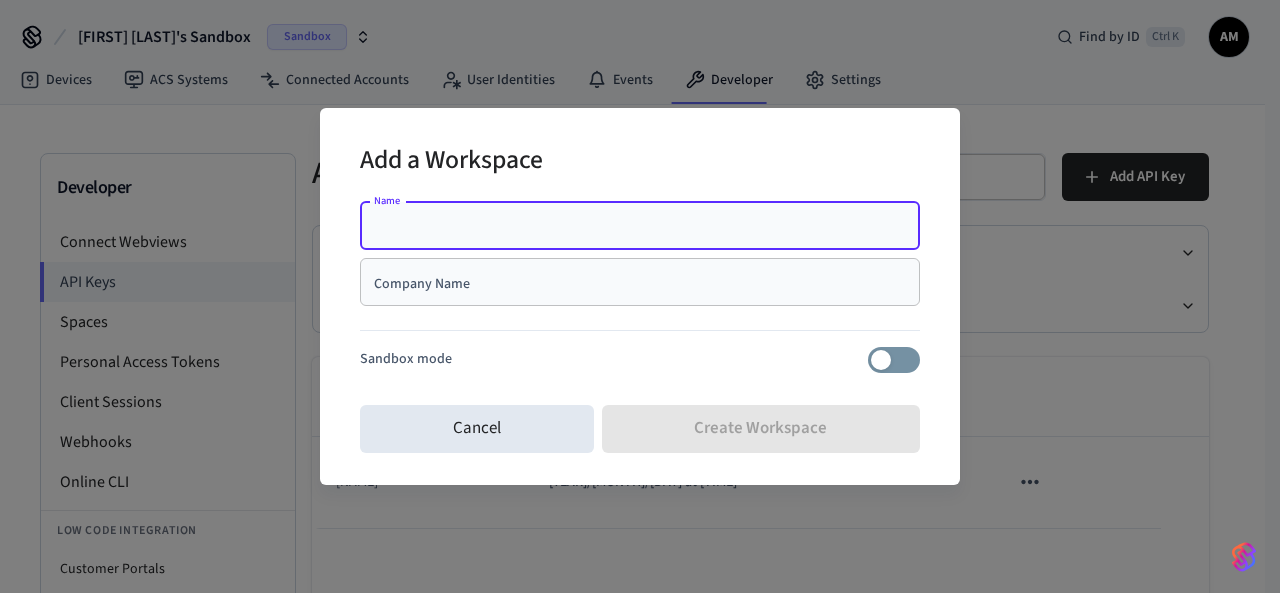 type on "*" 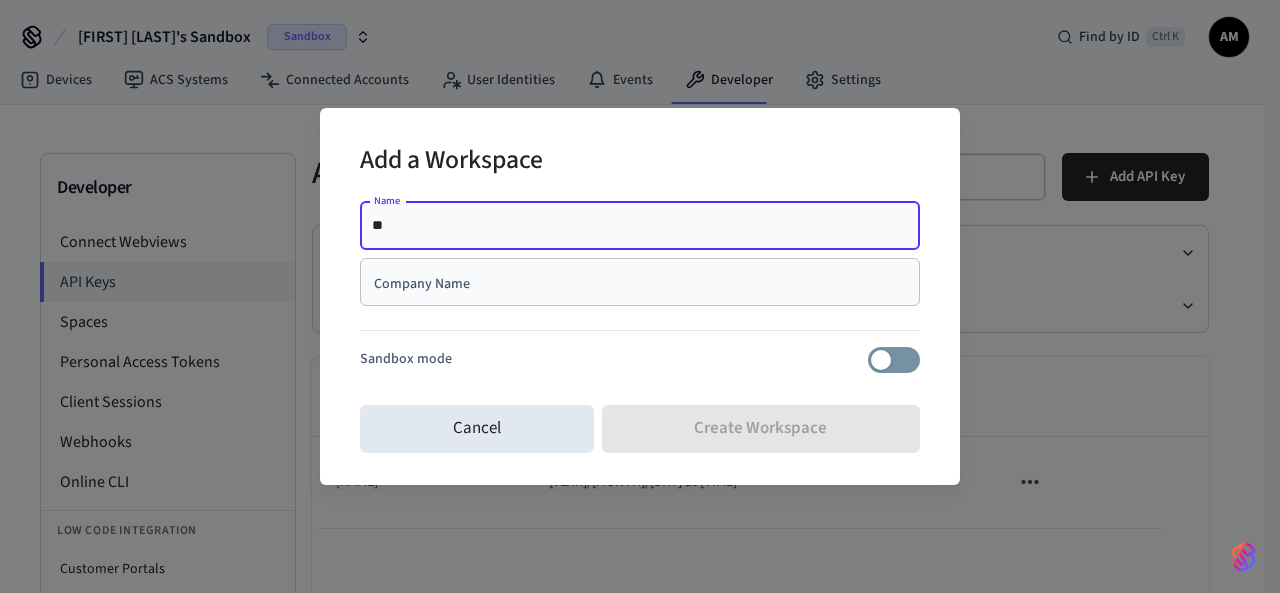 type on "*" 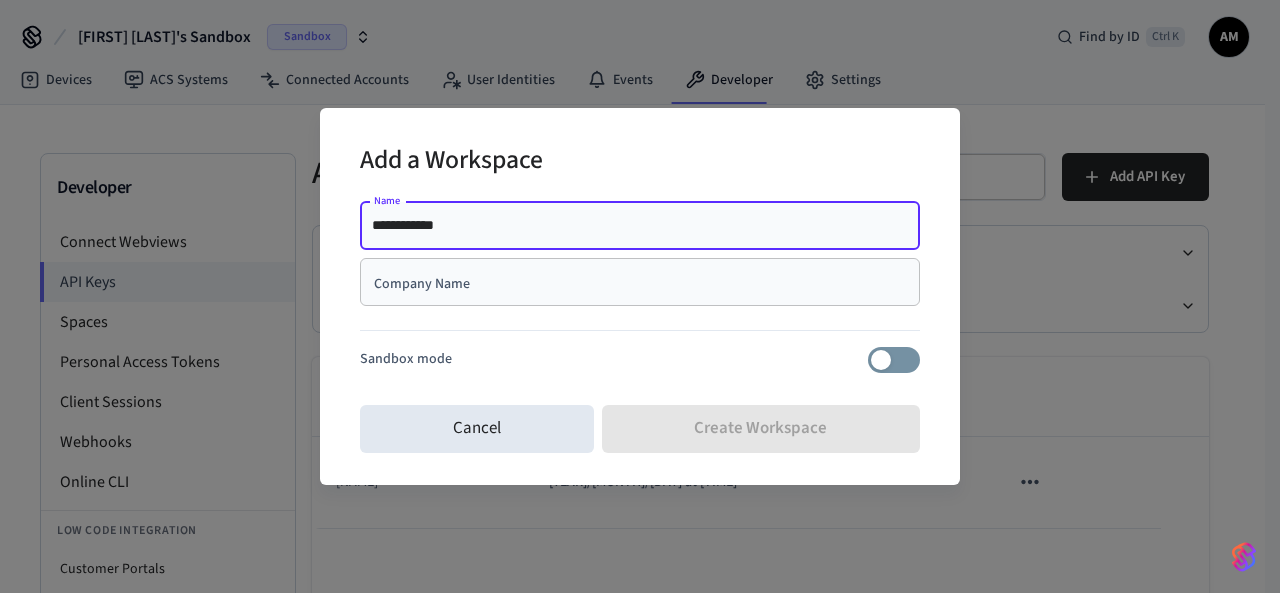 type on "**********" 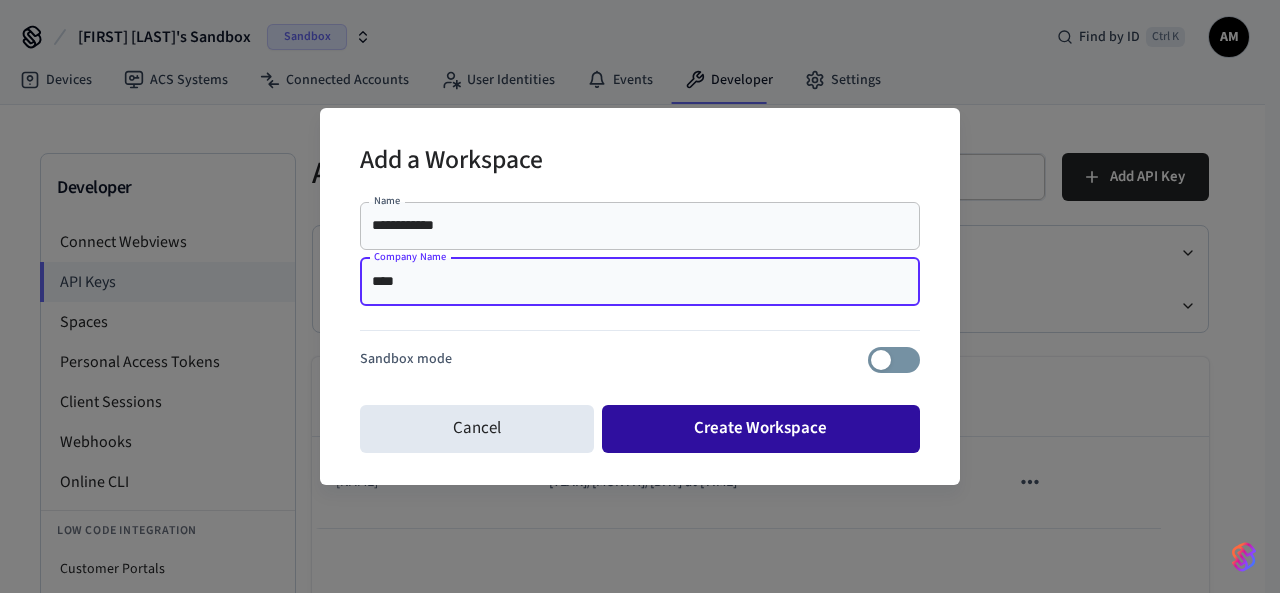 type on "****" 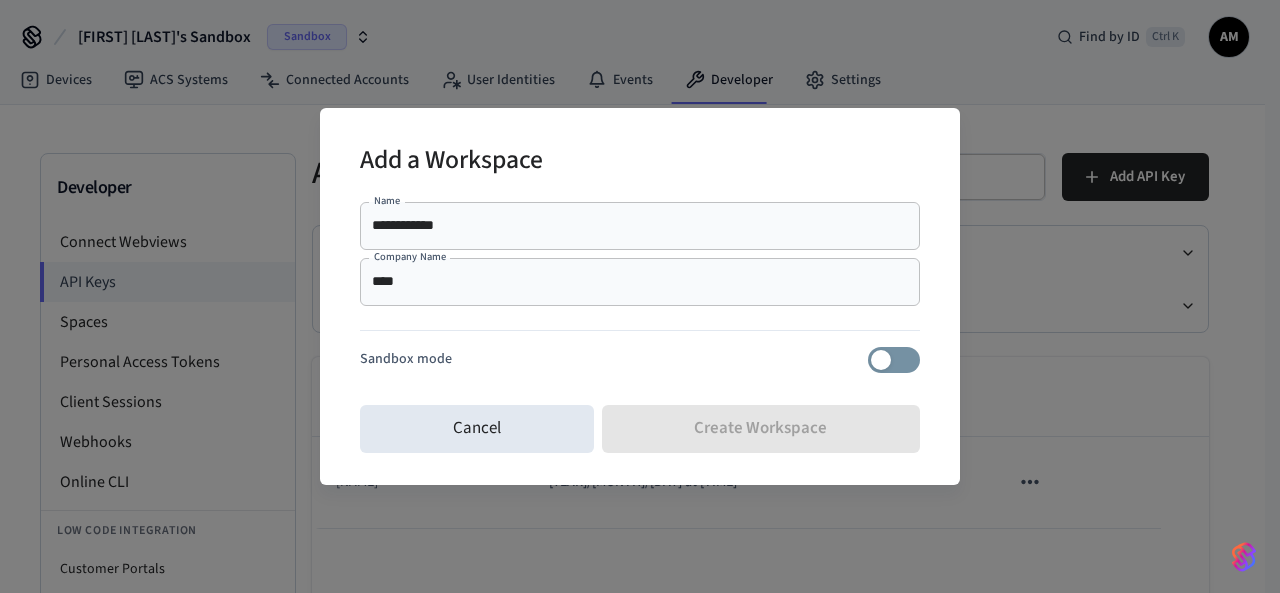 type 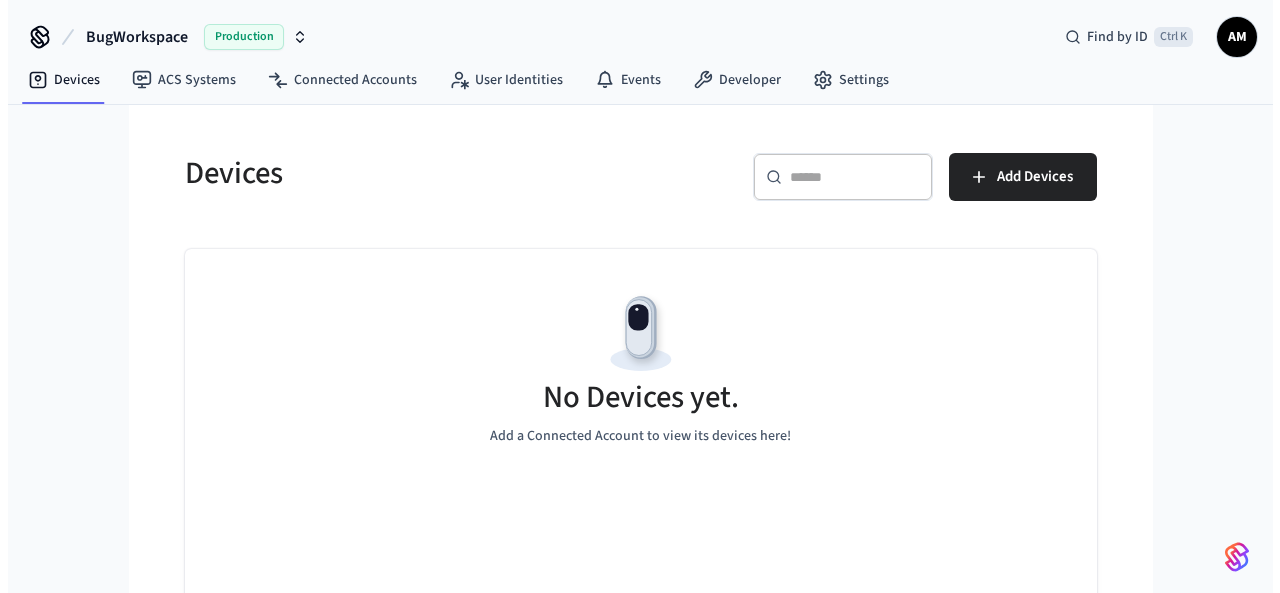 scroll, scrollTop: 0, scrollLeft: 0, axis: both 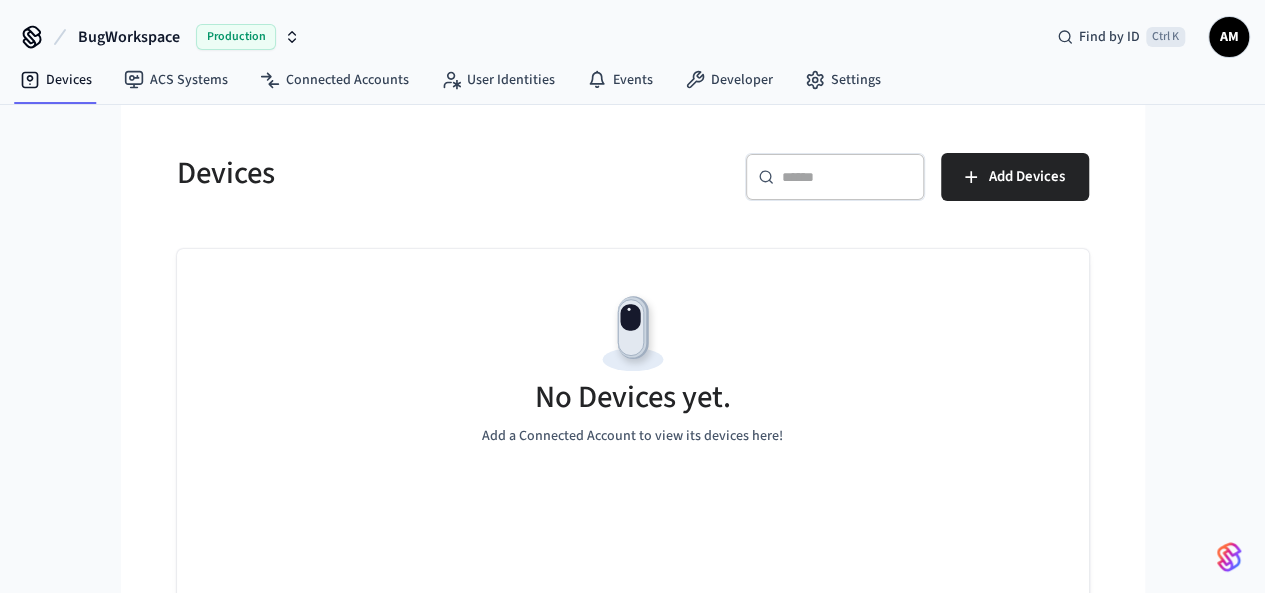 click on "BugWorkspace" at bounding box center (129, 37) 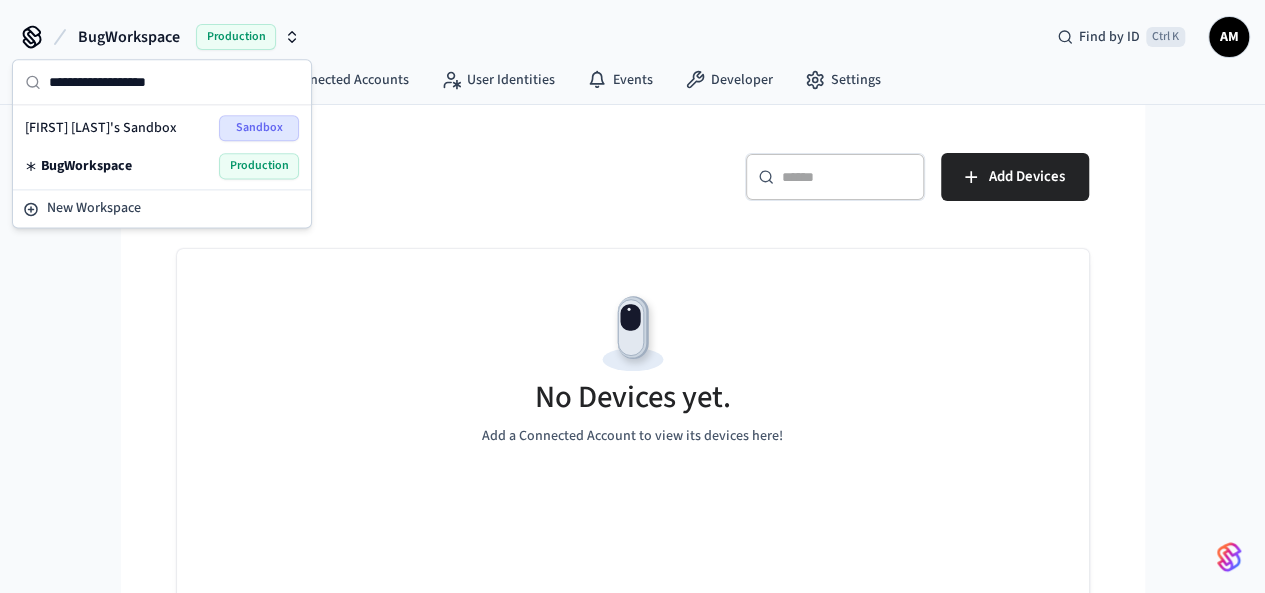 click on "Devices" at bounding box center (387, 173) 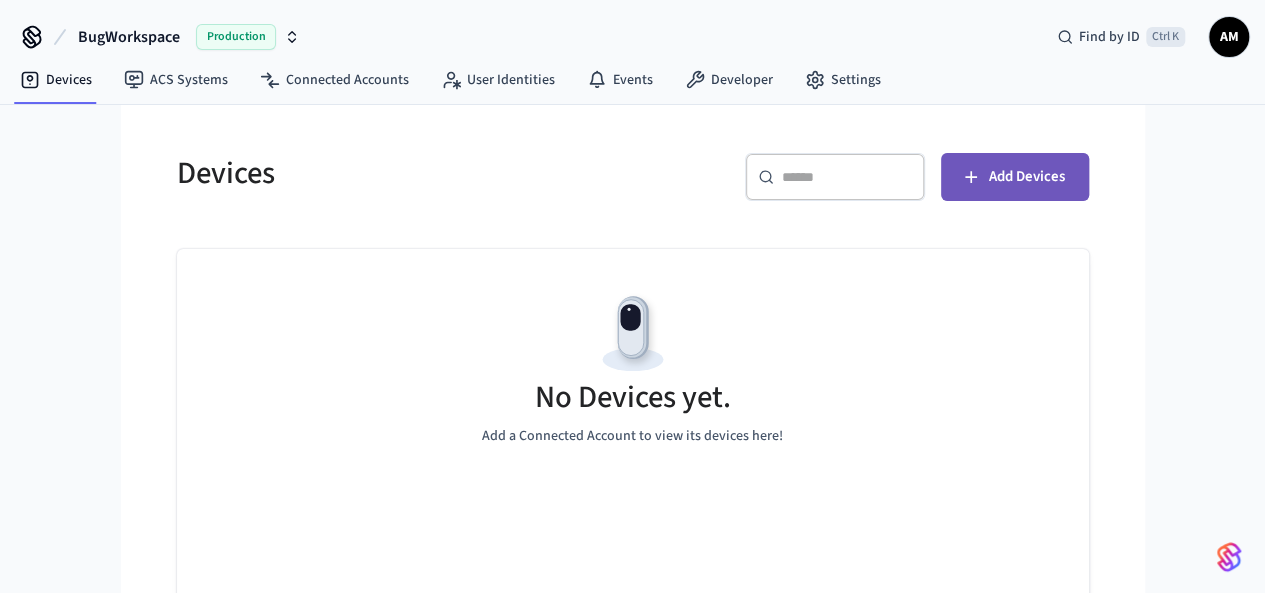 click on "Add Devices" at bounding box center (1027, 177) 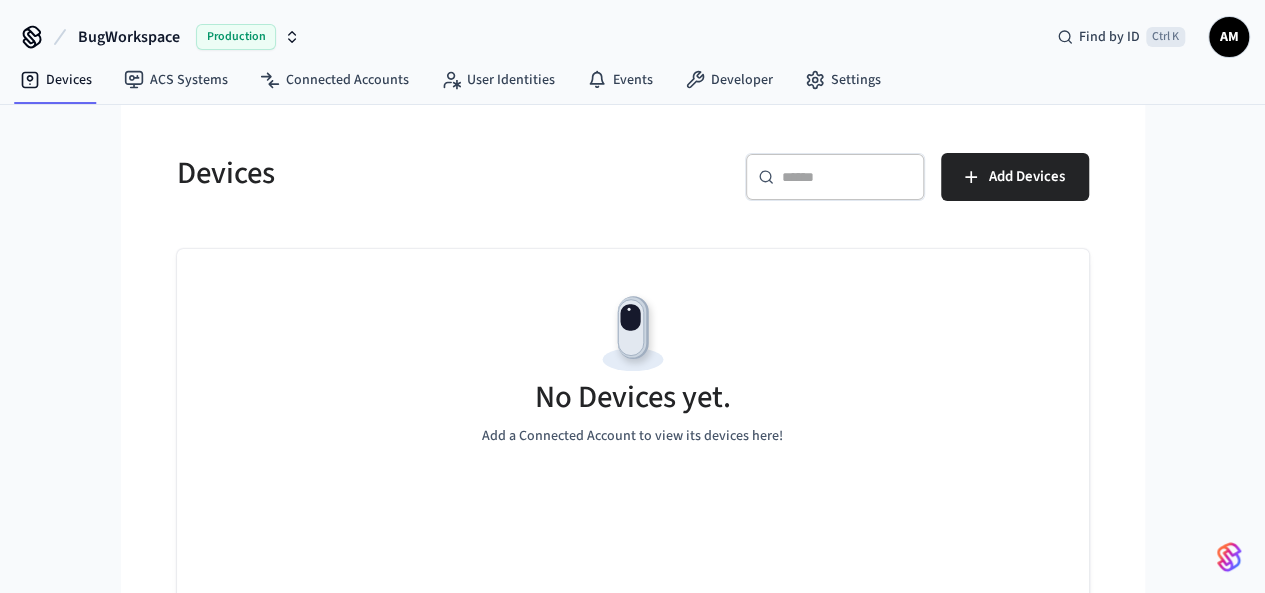 click on "AM" at bounding box center [1229, 37] 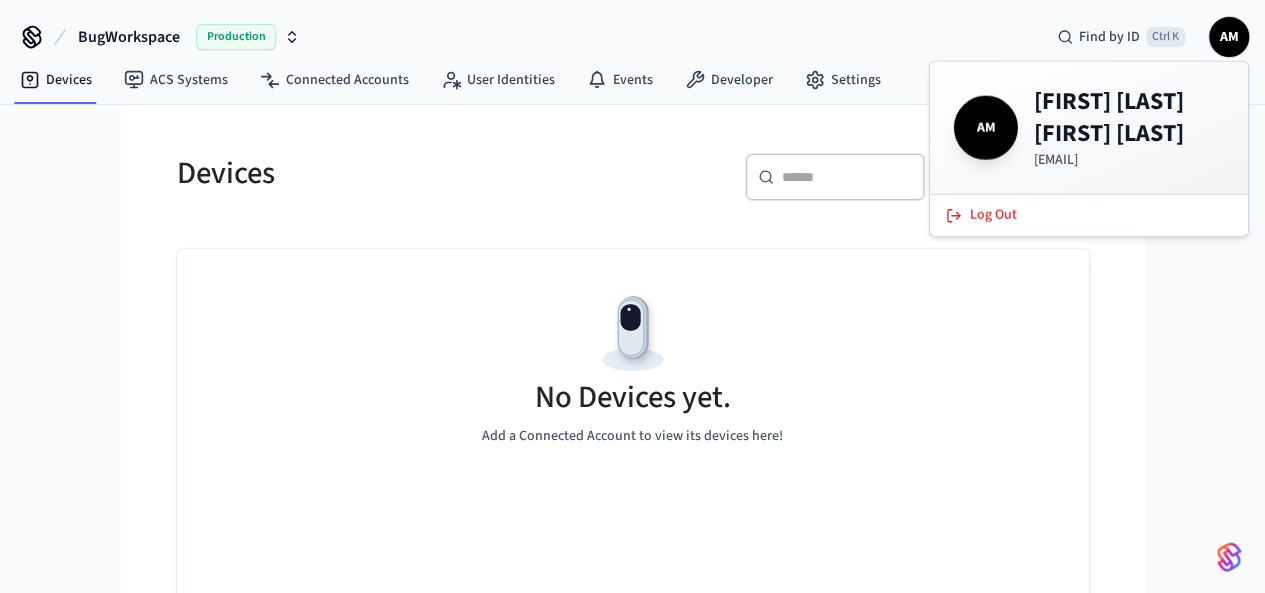 click on "AM" at bounding box center [986, 128] 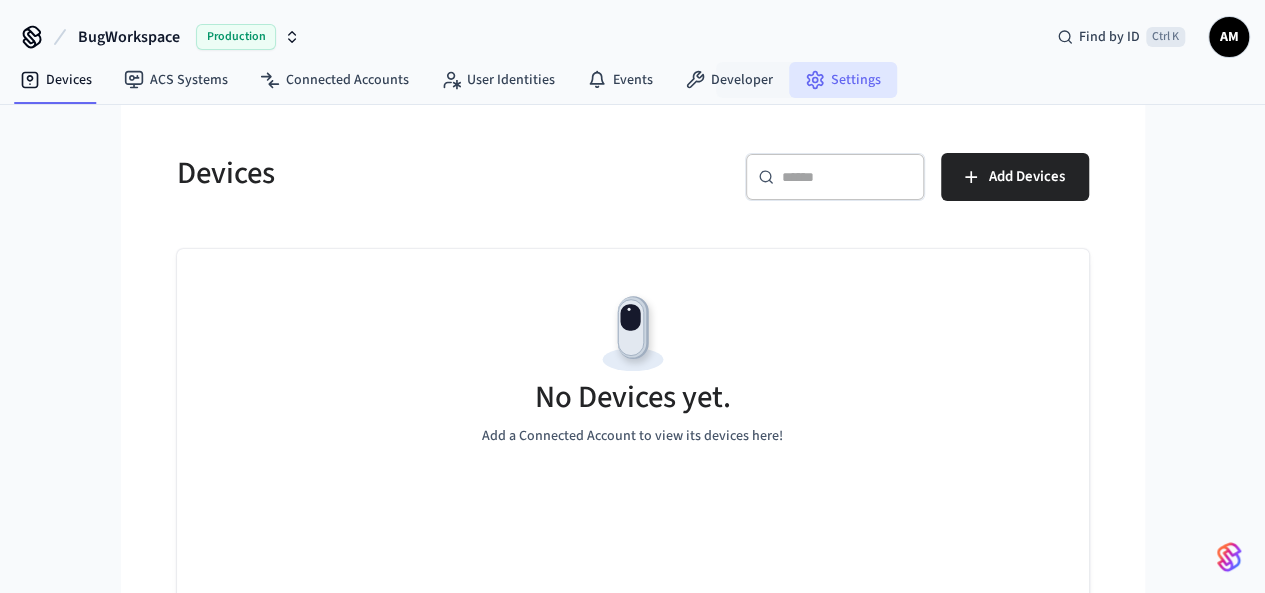 click on "Settings" at bounding box center [843, 80] 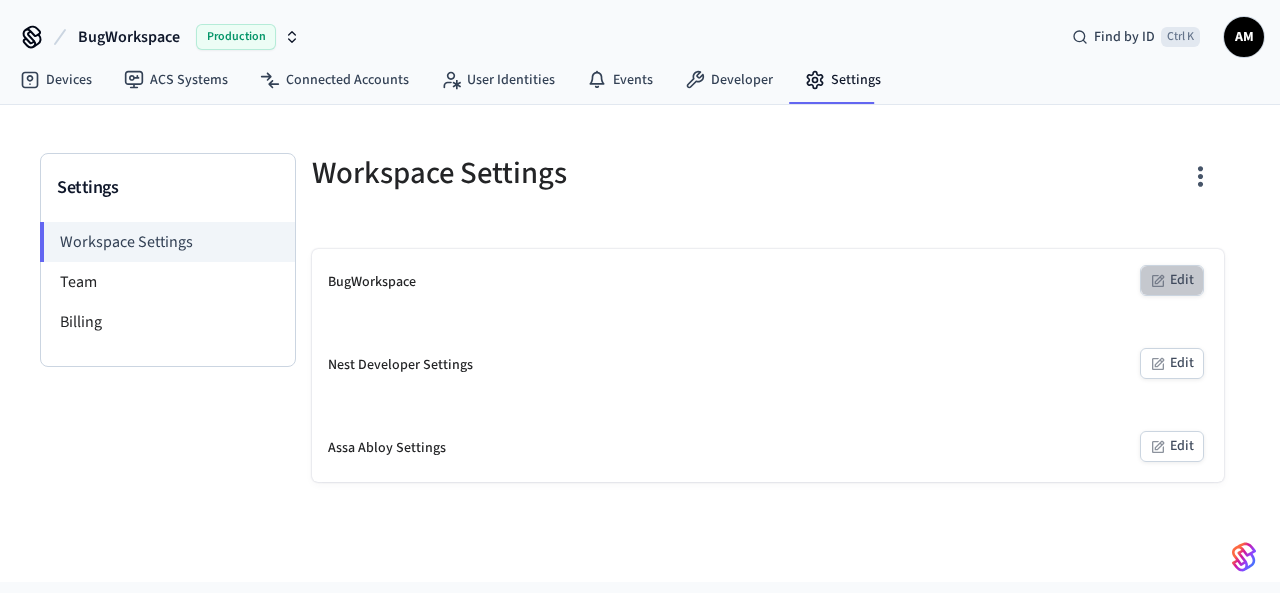 click on "Edit" at bounding box center (1172, 280) 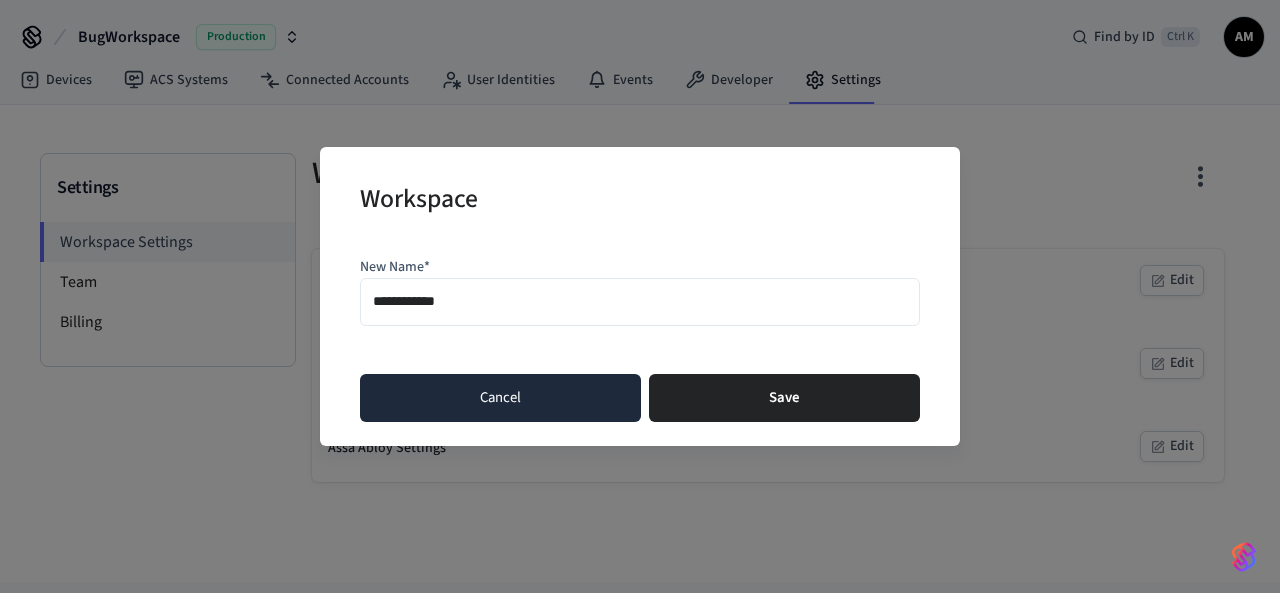 click on "Cancel" at bounding box center (500, 398) 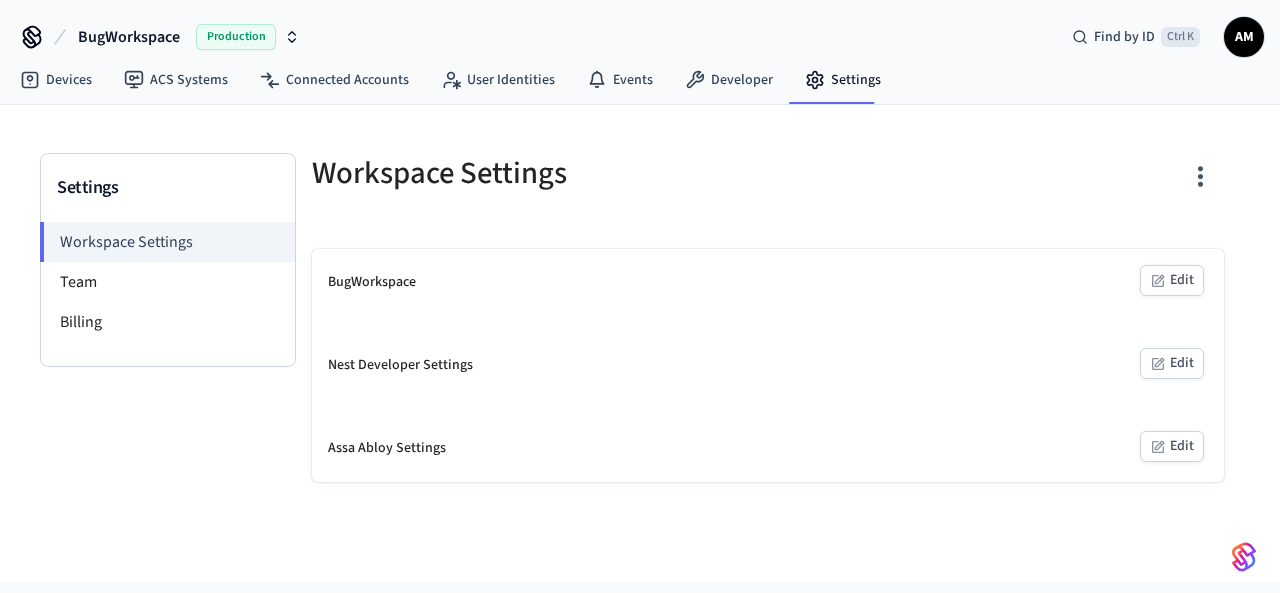 click 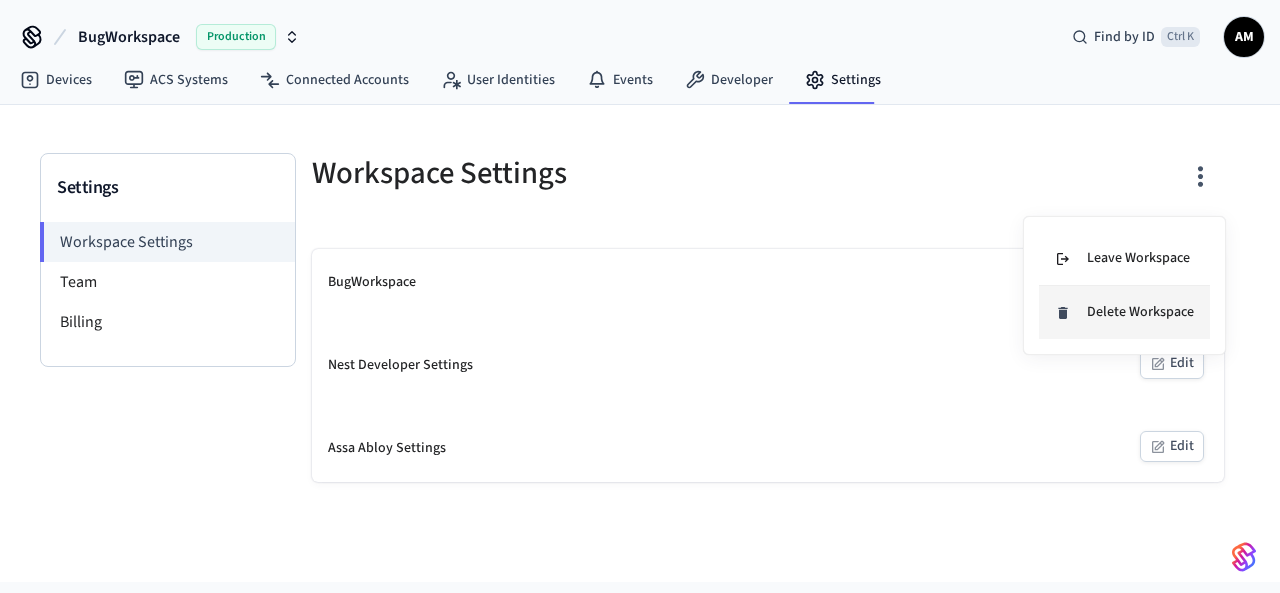 click on "Delete Workspace" at bounding box center [1124, 312] 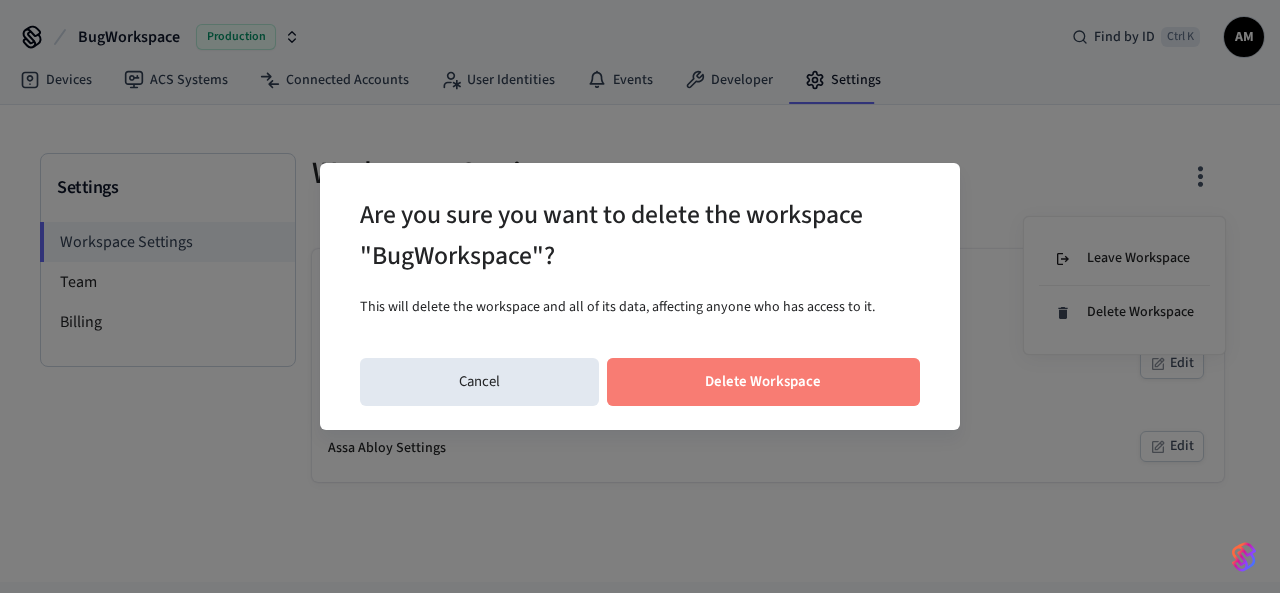 click on "Delete Workspace" at bounding box center [764, 382] 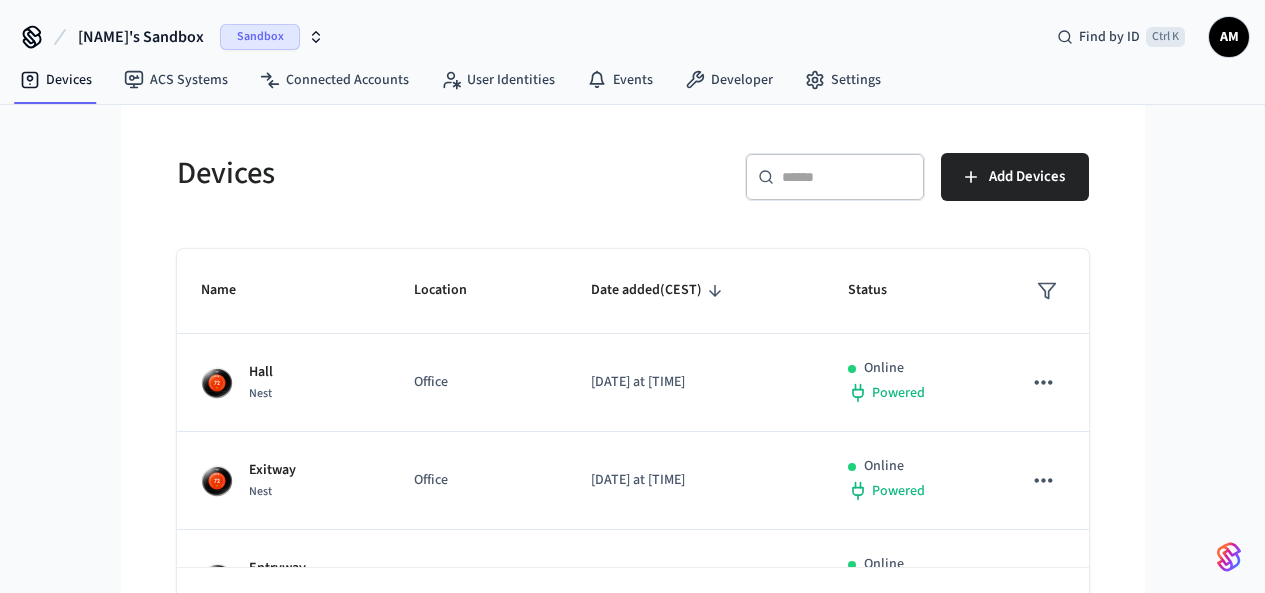scroll, scrollTop: 0, scrollLeft: 0, axis: both 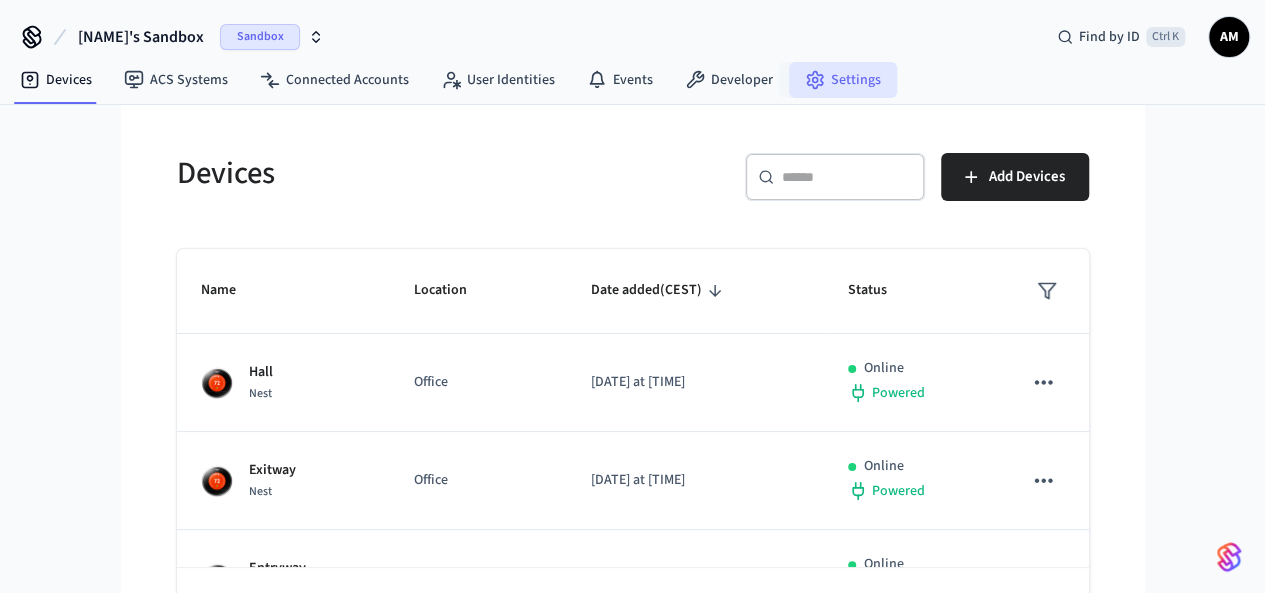 click 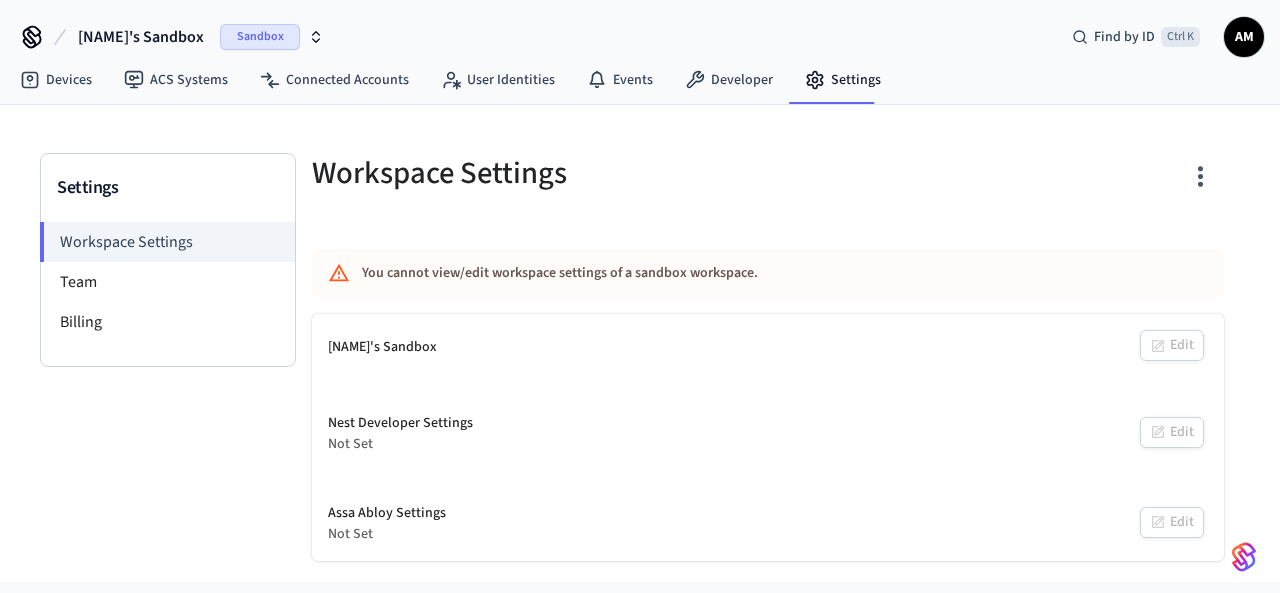 click 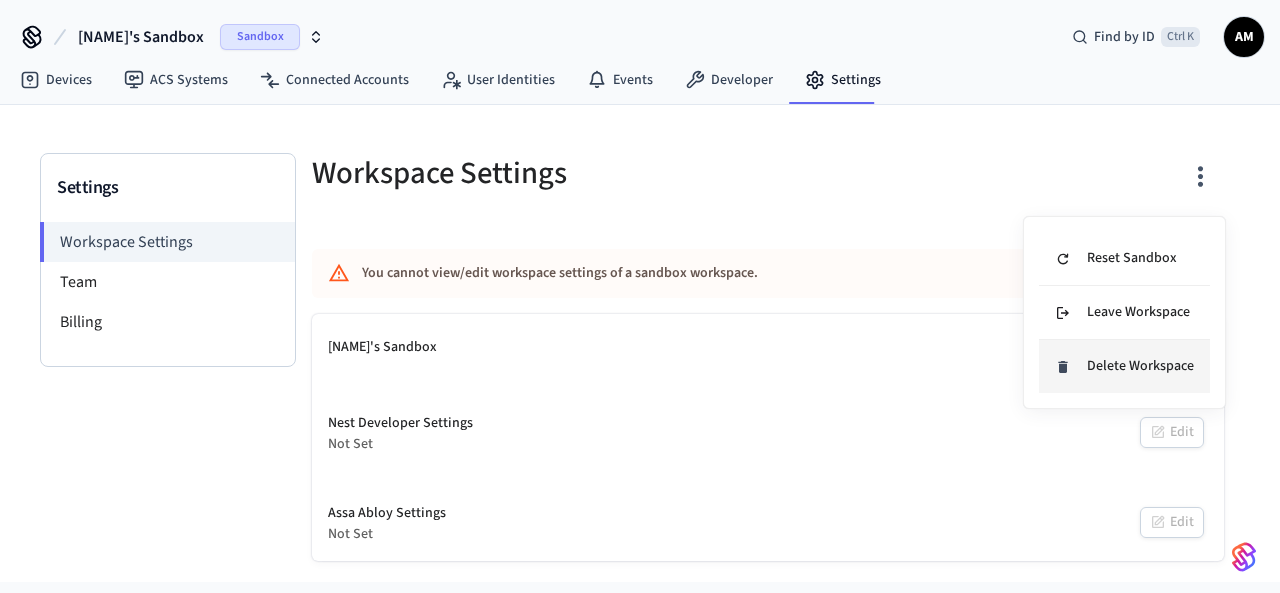 click on "Delete Workspace" at bounding box center (1124, 366) 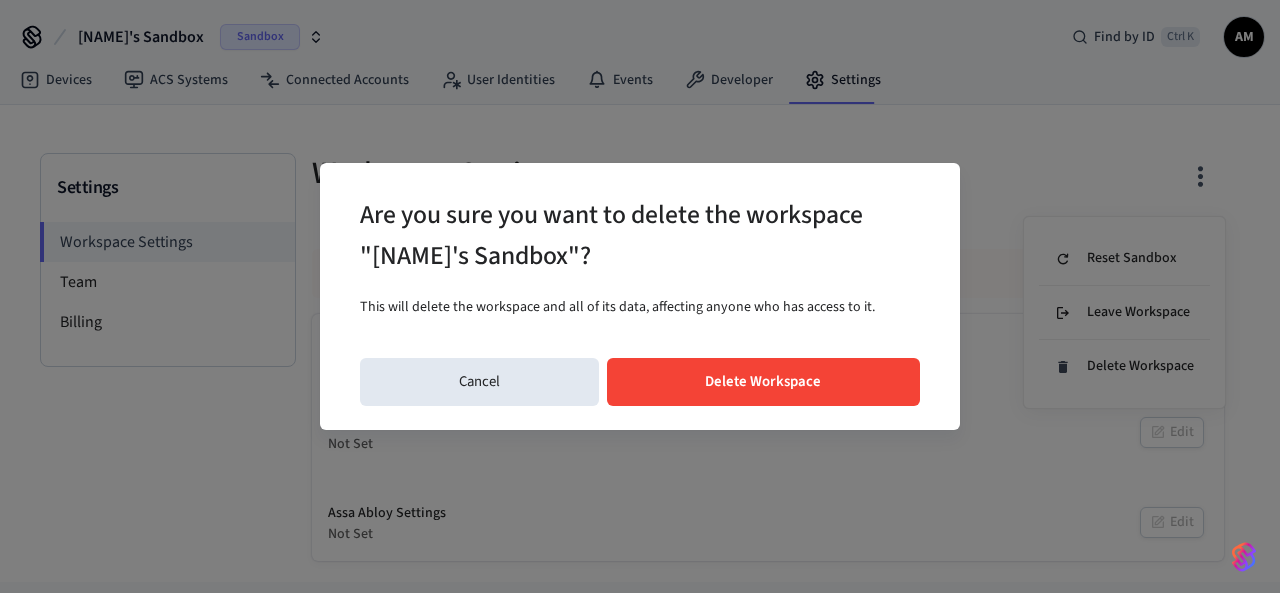 click on "Delete Workspace" at bounding box center [764, 382] 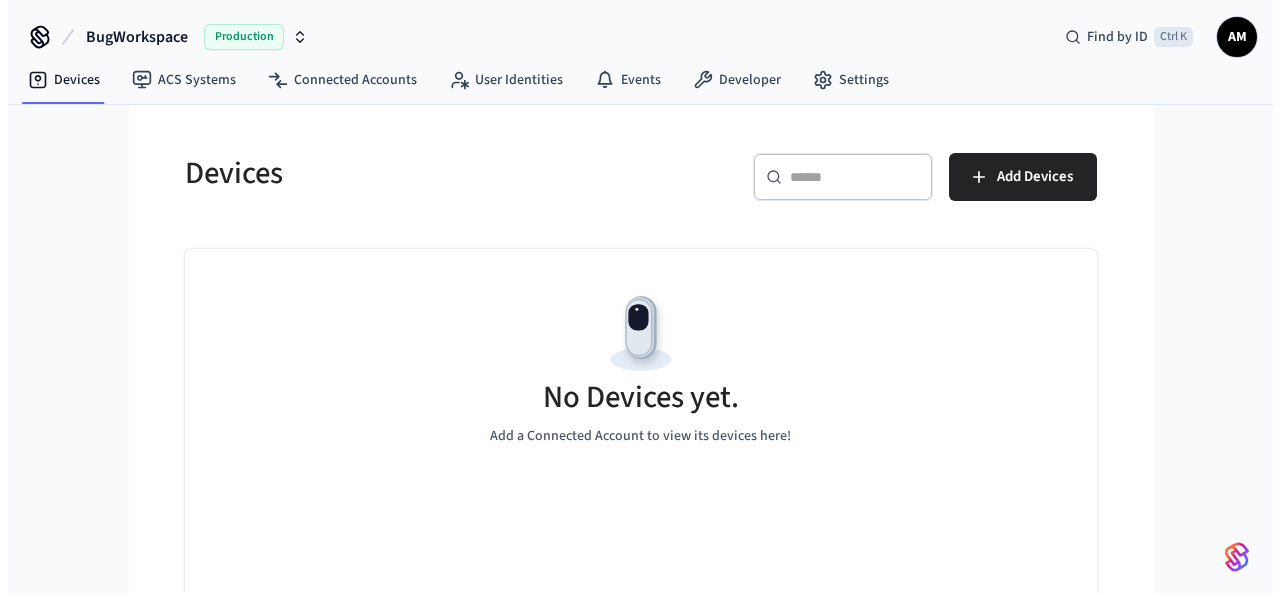 scroll, scrollTop: 0, scrollLeft: 0, axis: both 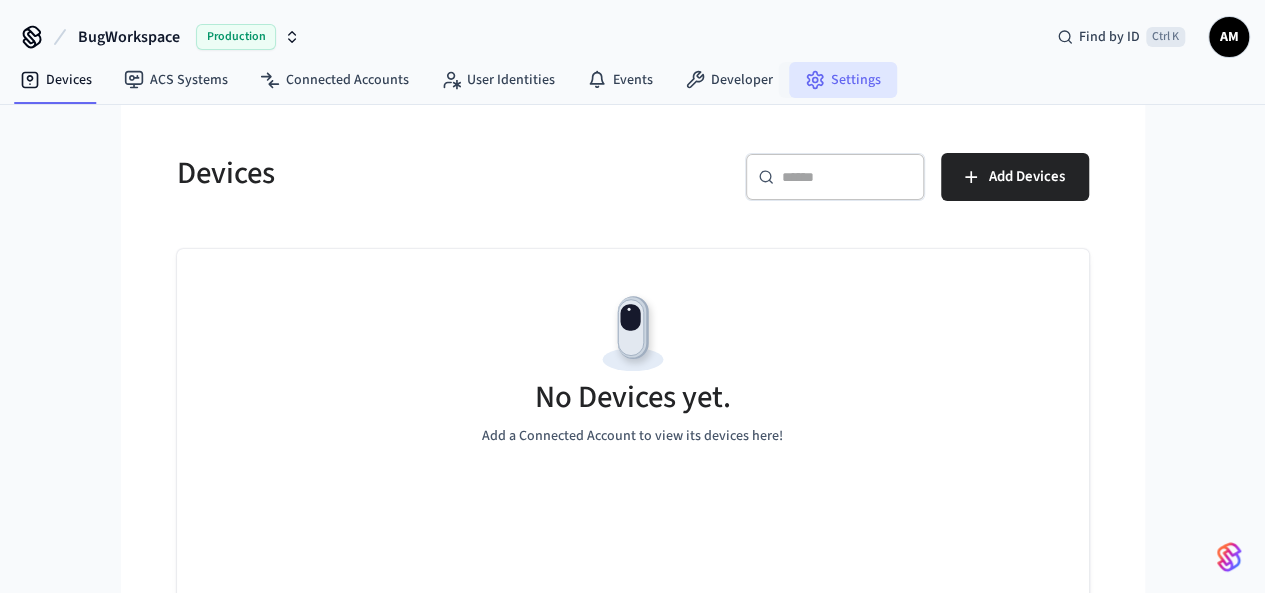 click on "Settings" at bounding box center (843, 80) 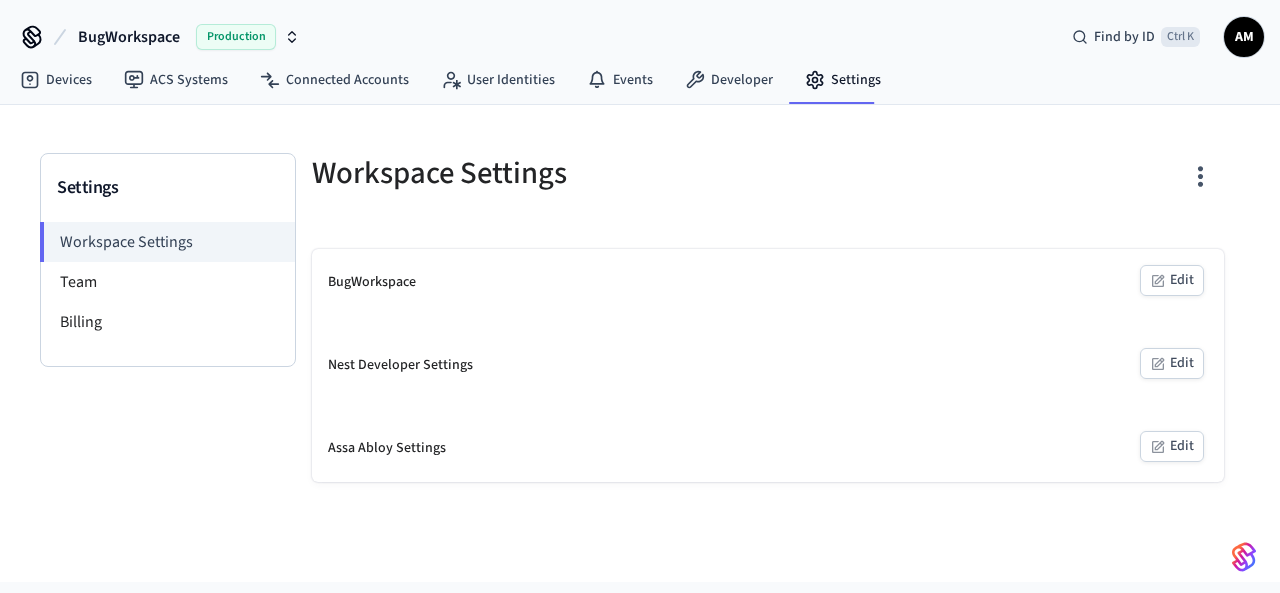 click 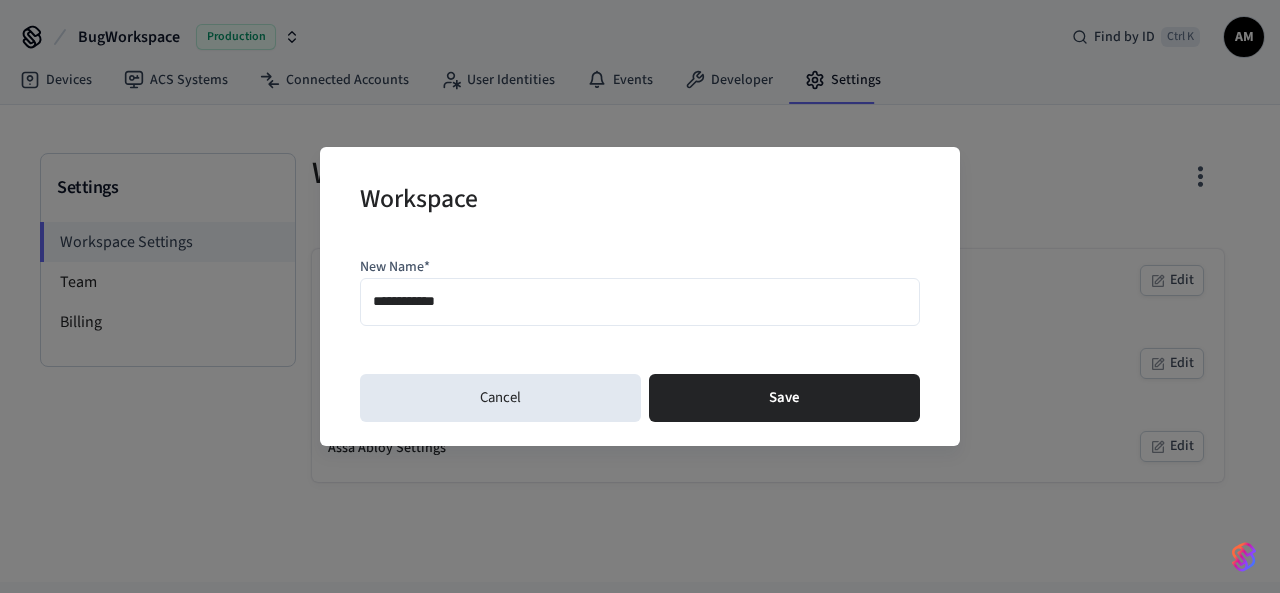 click on "**********" at bounding box center (640, 296) 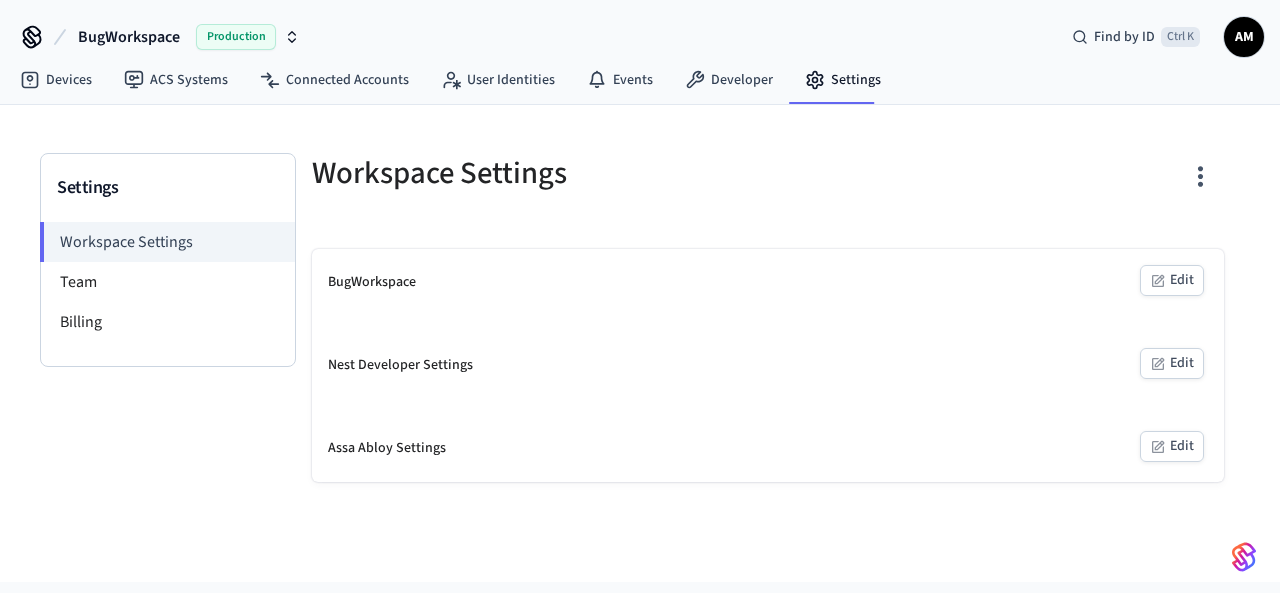 click 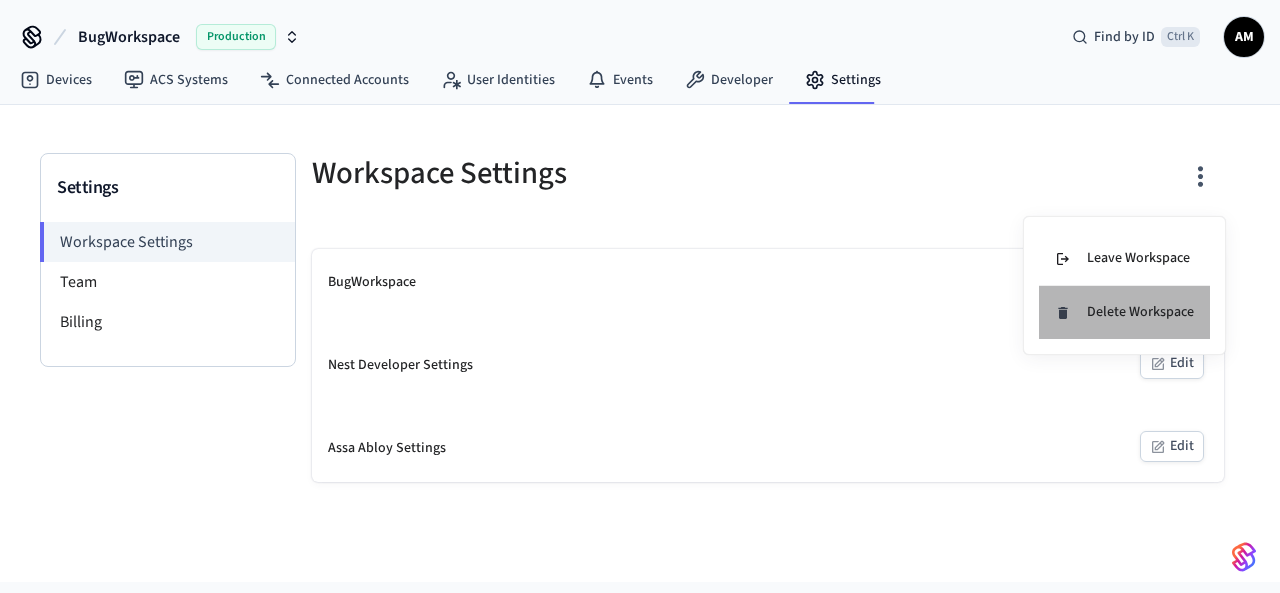 click on "Delete Workspace" at bounding box center (1124, 312) 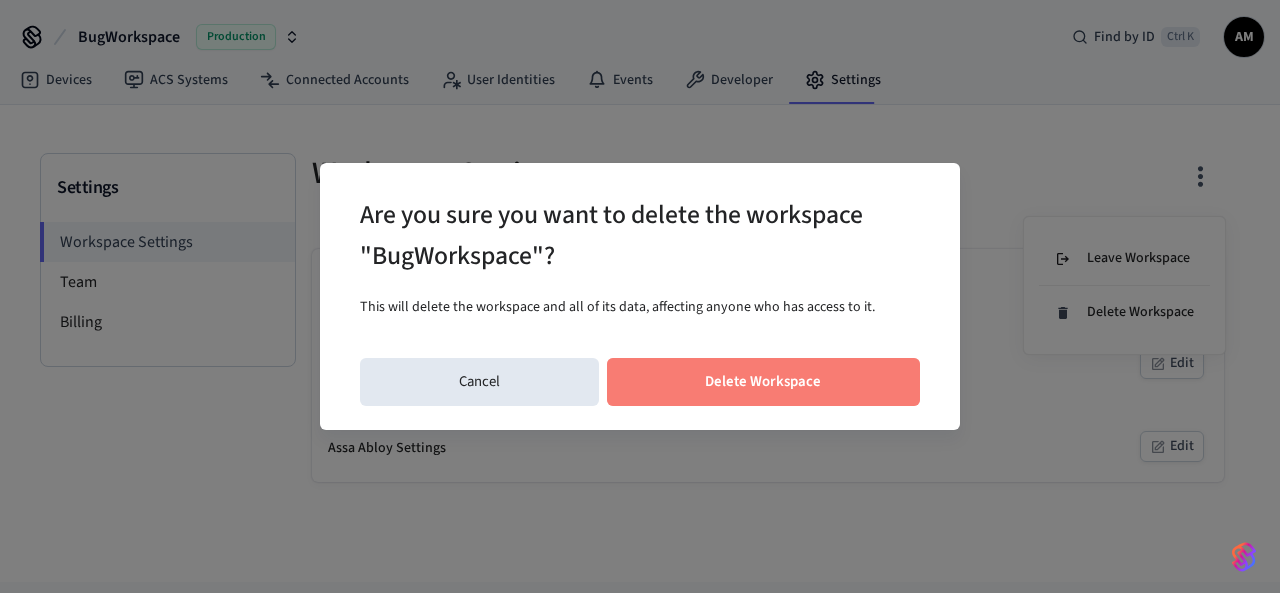 click on "Delete Workspace" at bounding box center (764, 382) 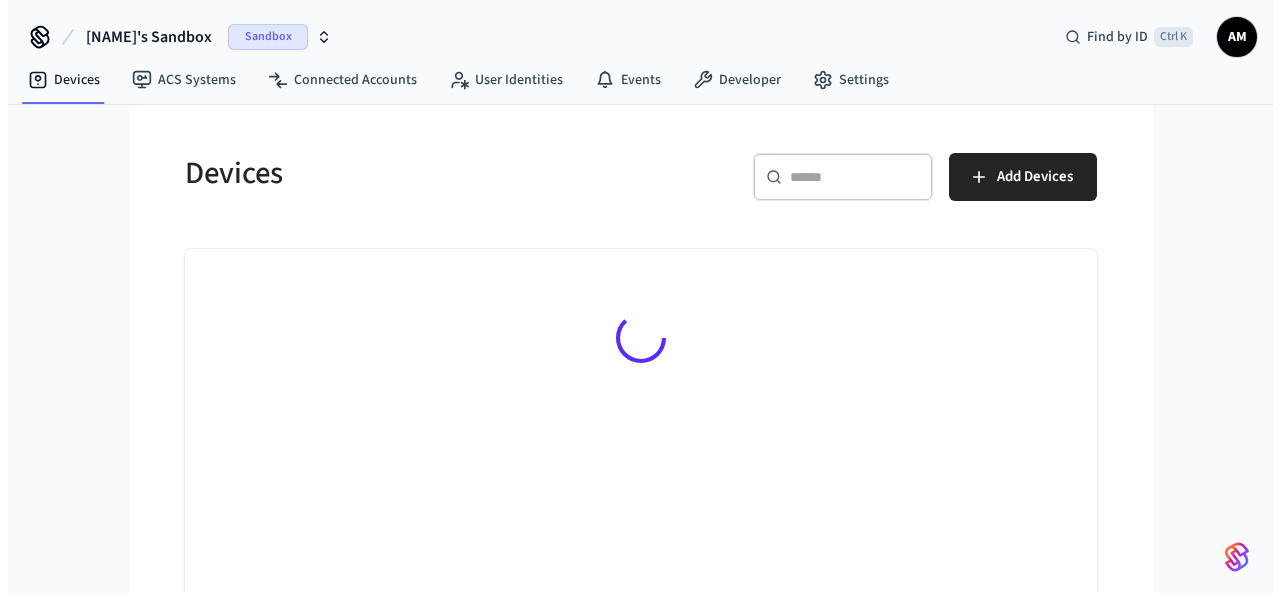scroll, scrollTop: 0, scrollLeft: 0, axis: both 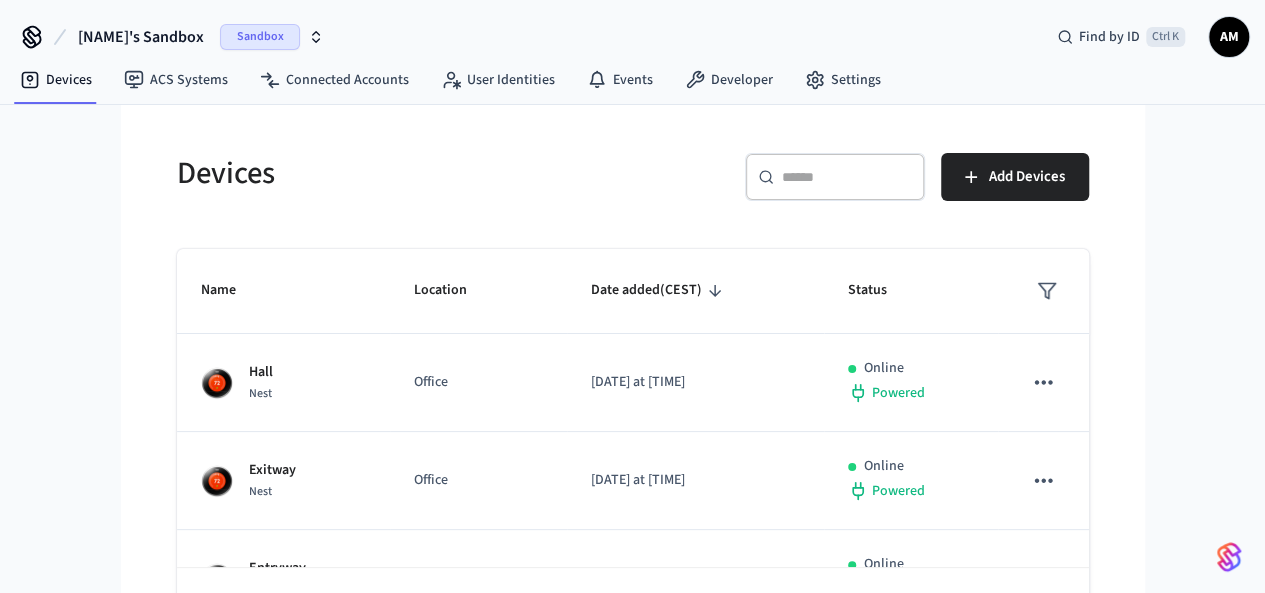 click on "AM" at bounding box center [1229, 37] 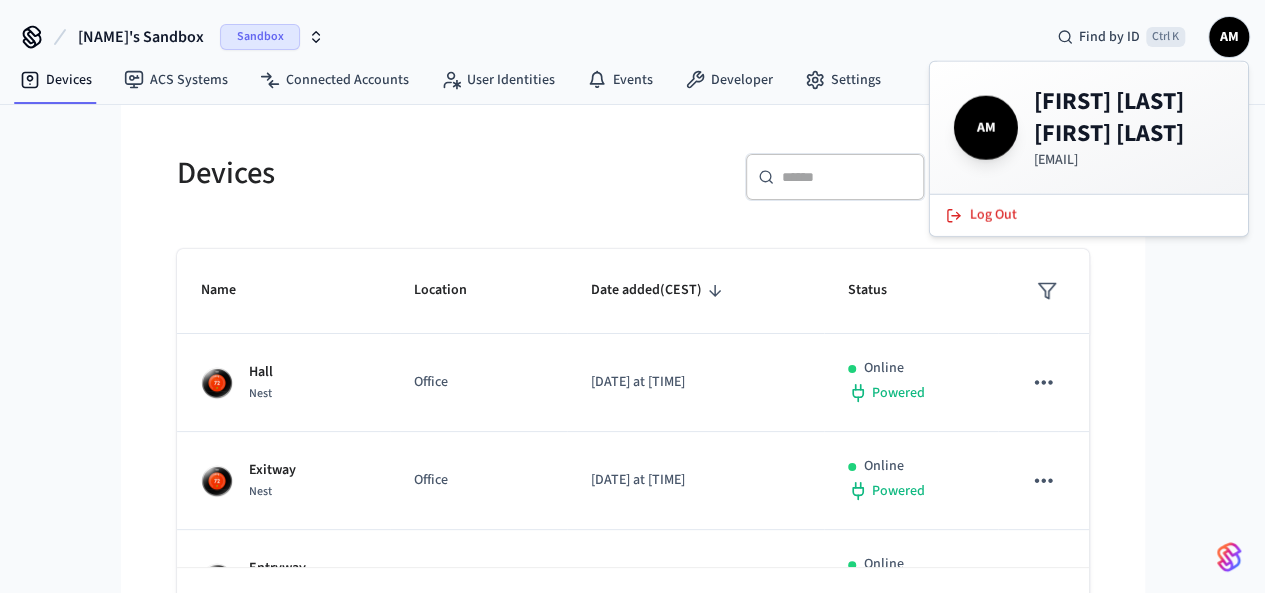 click on "​ ​ Add Devices" at bounding box center (867, 185) 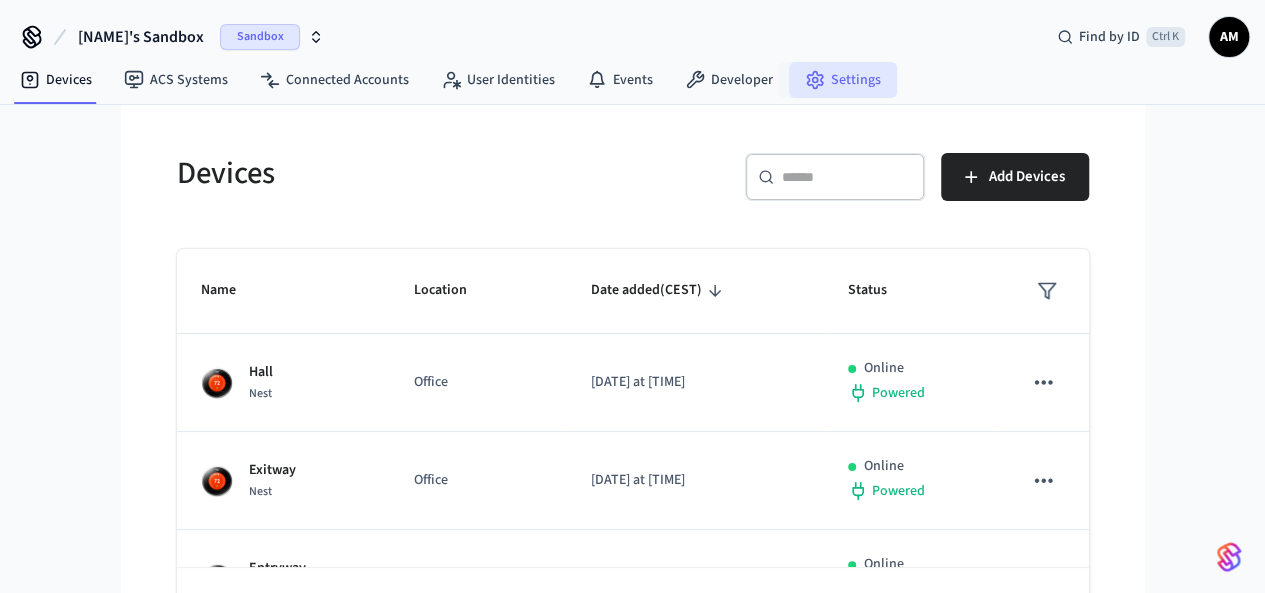 click on "Settings" at bounding box center [843, 80] 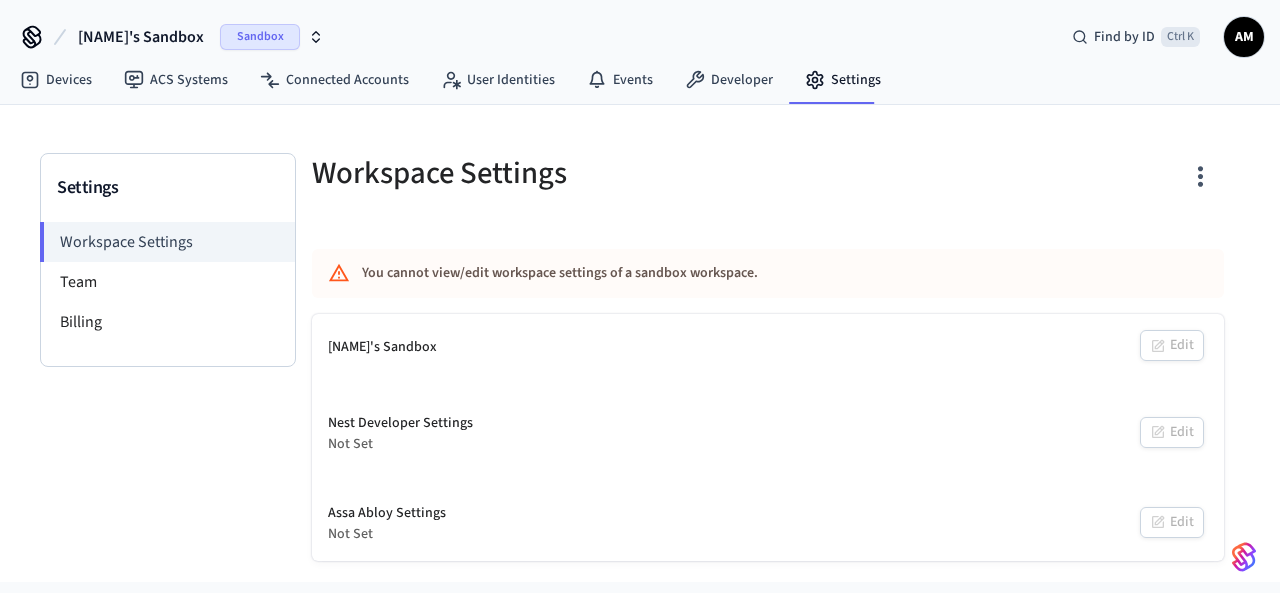 click on "Andre Keith's Sandbox Edit" at bounding box center (768, 347) 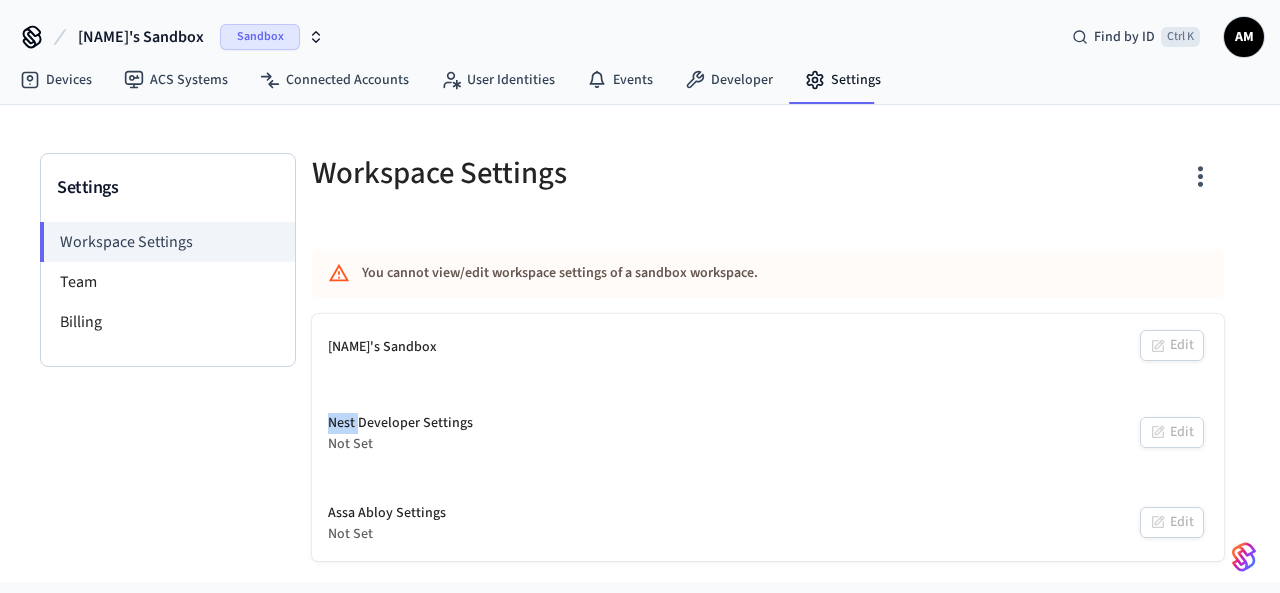 click on "Andre Keith's Sandbox Edit" at bounding box center [768, 347] 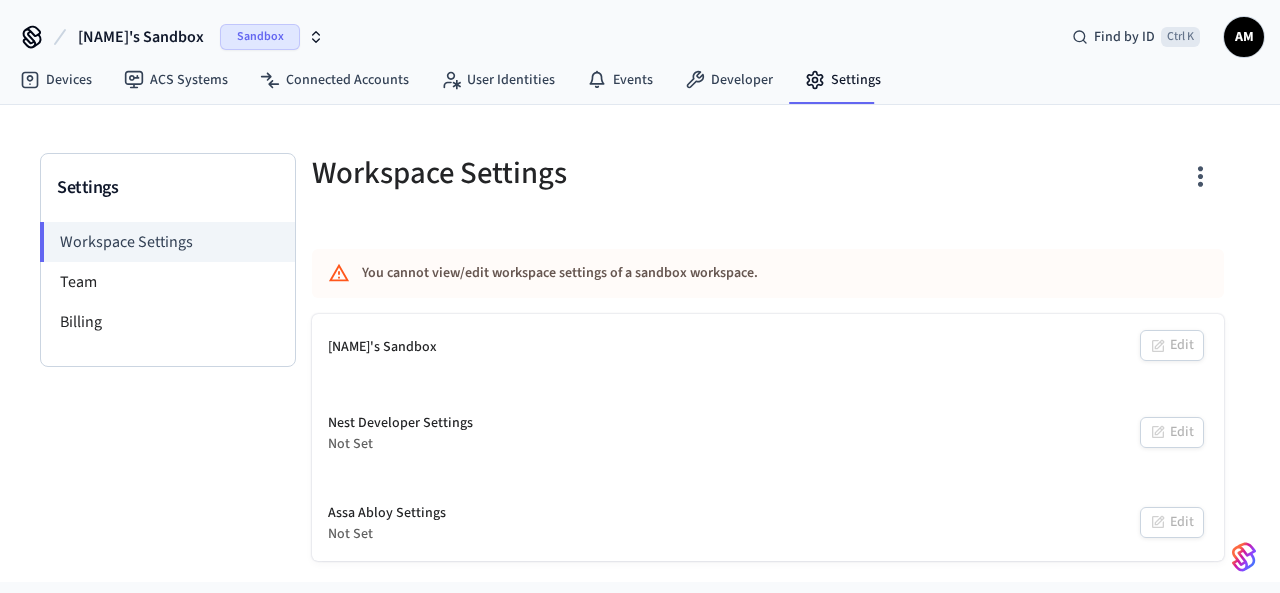 click on "Andre Keith's Sandbox Edit" at bounding box center [768, 347] 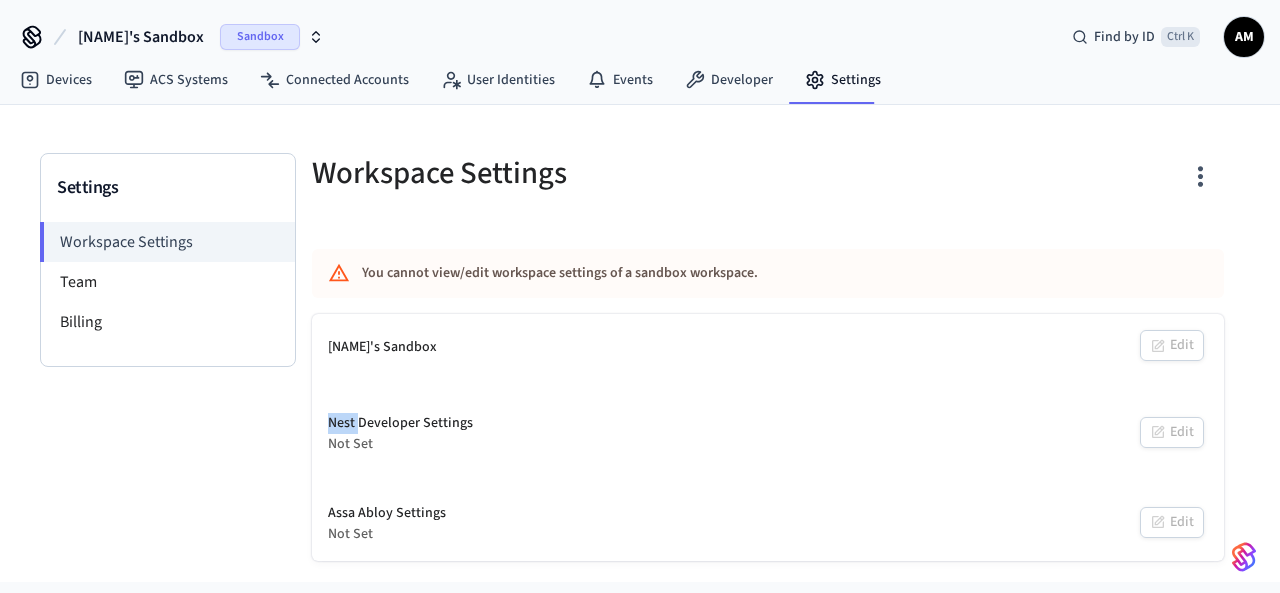 click on "Andre Keith's Sandbox Edit" at bounding box center (768, 347) 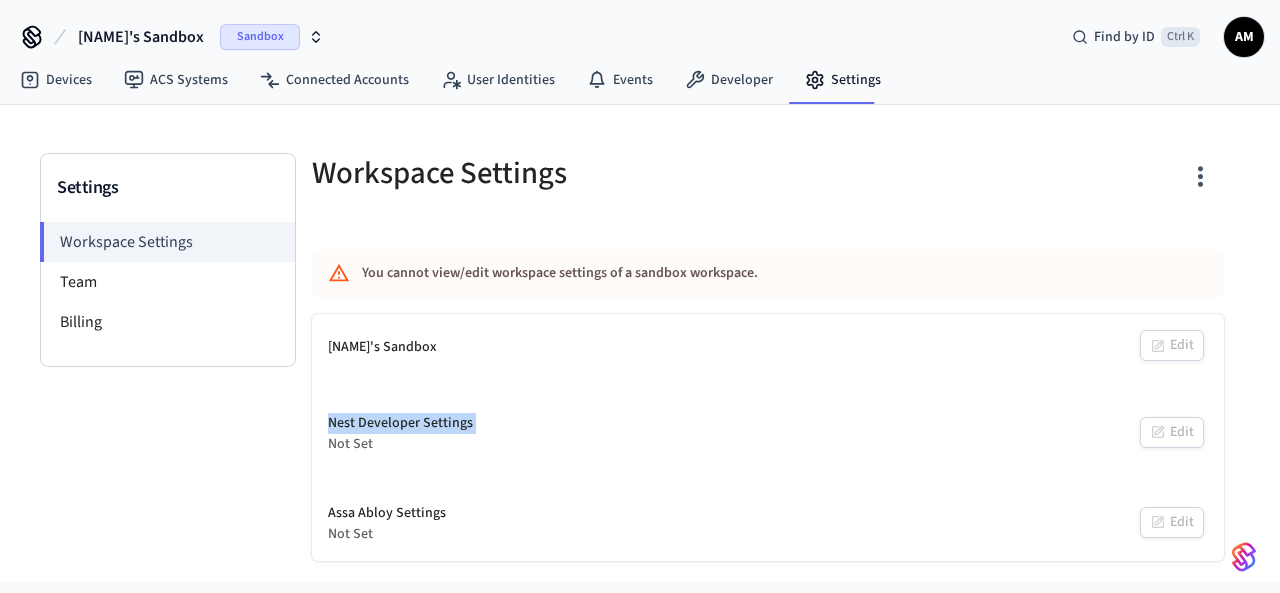click on "Andre Keith's Sandbox Edit" at bounding box center [768, 347] 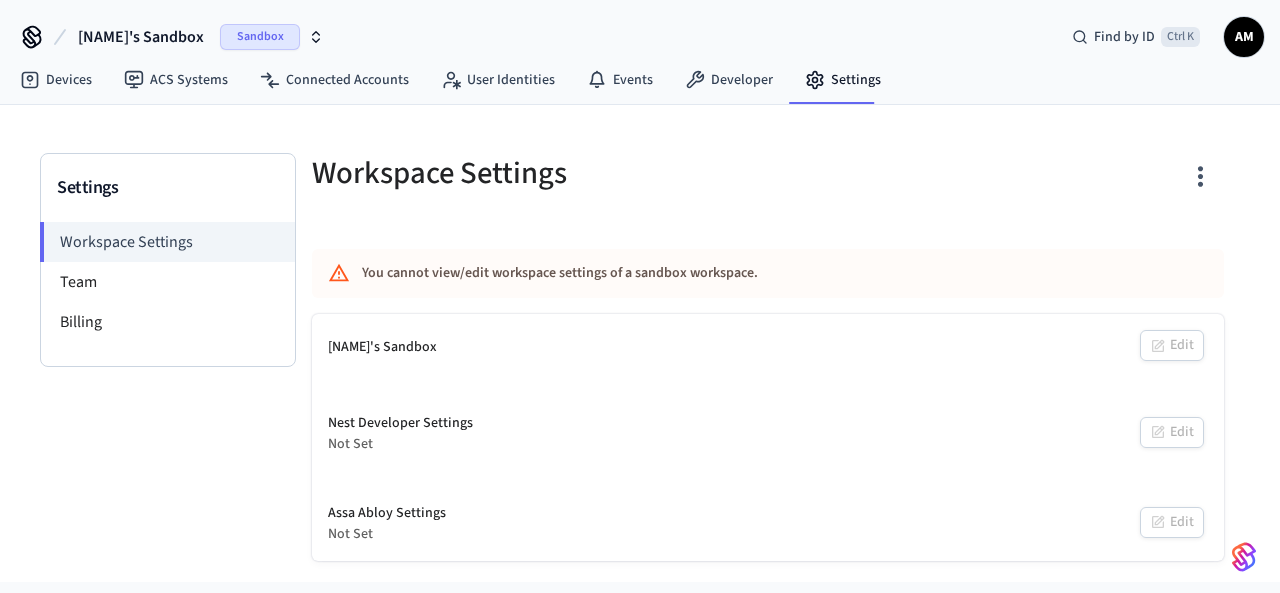 click on "You cannot view/edit workspace settings of a sandbox workspace." at bounding box center (714, 273) 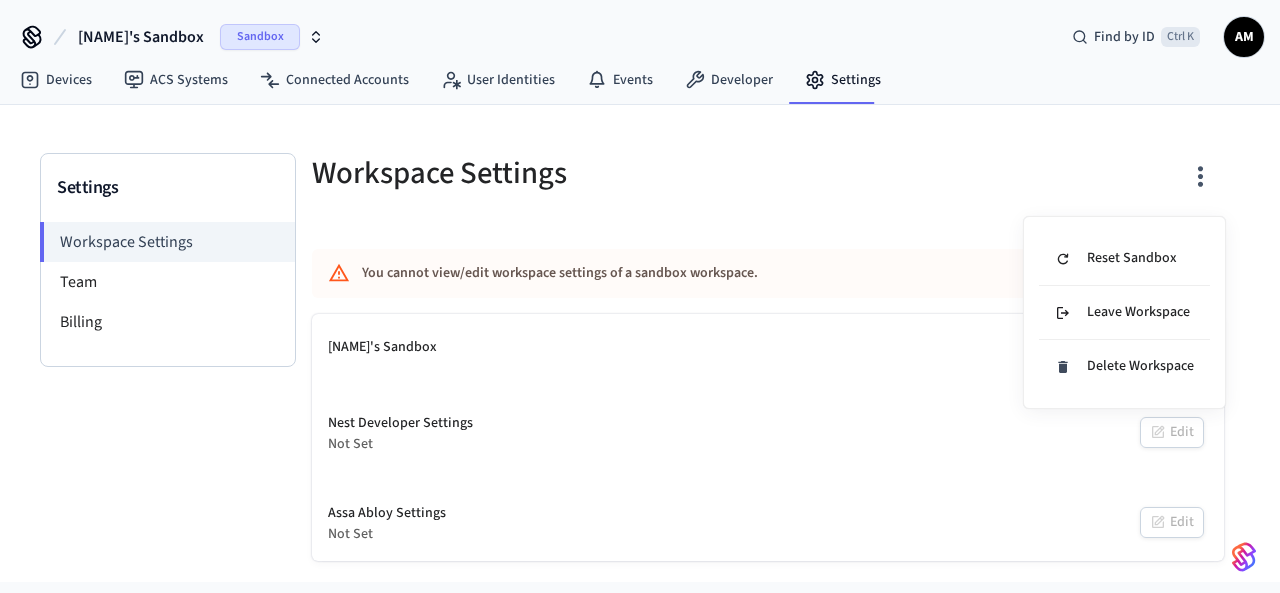 click at bounding box center [640, 296] 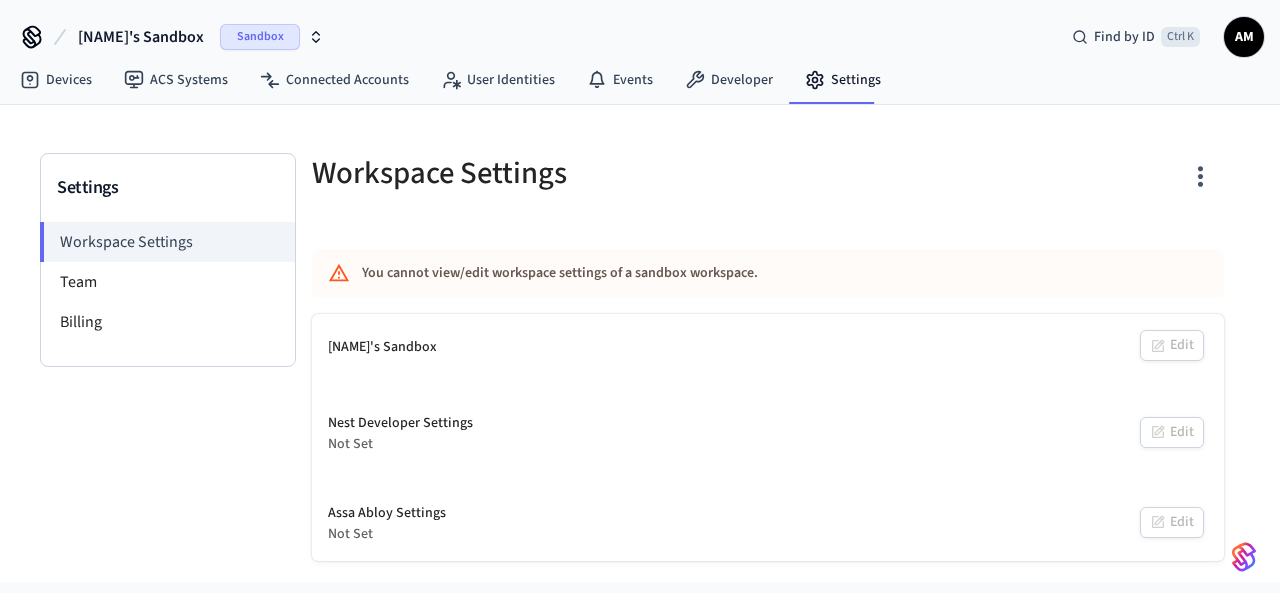 click on "AM" at bounding box center (1244, 37) 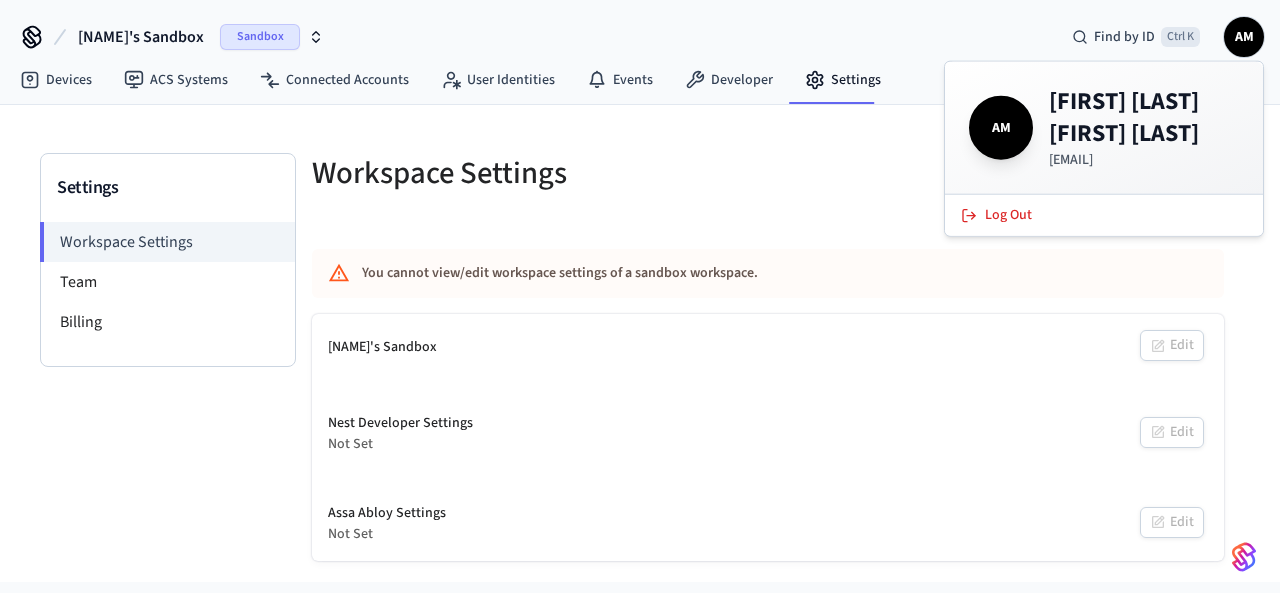 click on "Andre Keith   Mulamba Tshishika" at bounding box center (1144, 118) 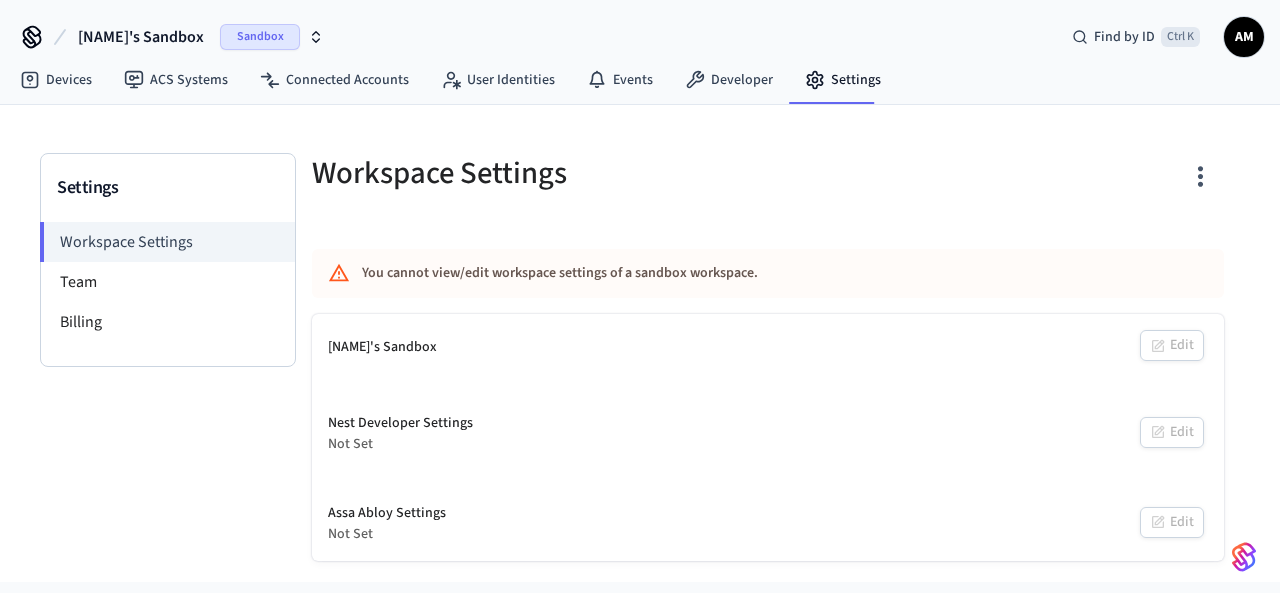 click on "Assa Abloy Settings Not Set Edit" at bounding box center (768, 524) 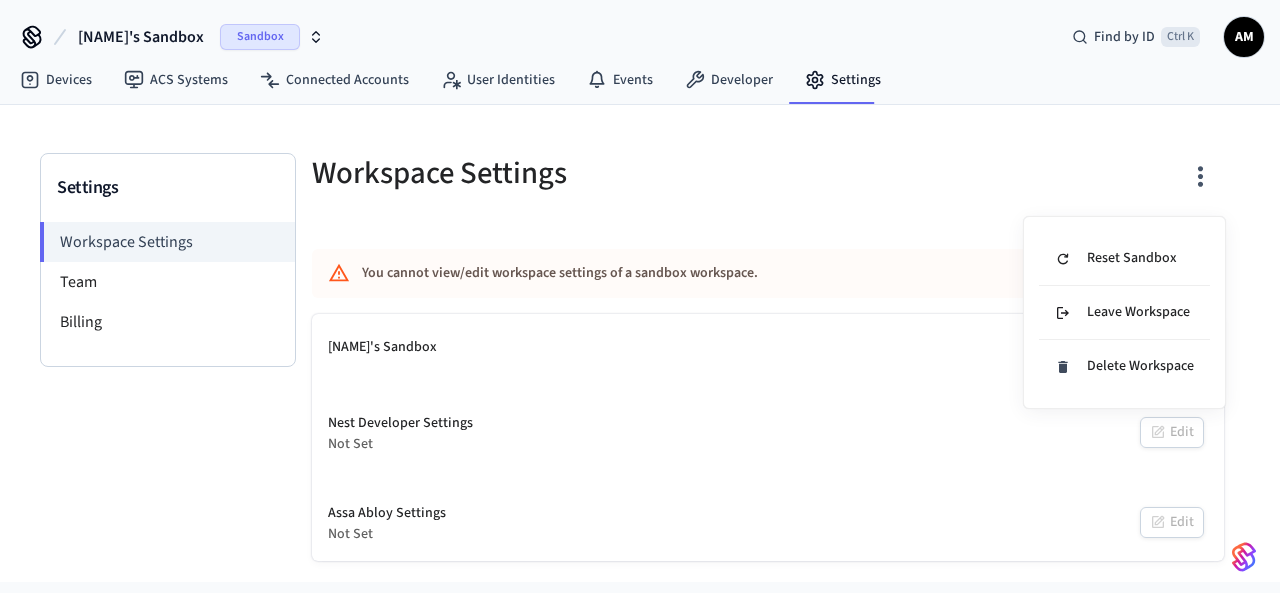 click at bounding box center [640, 296] 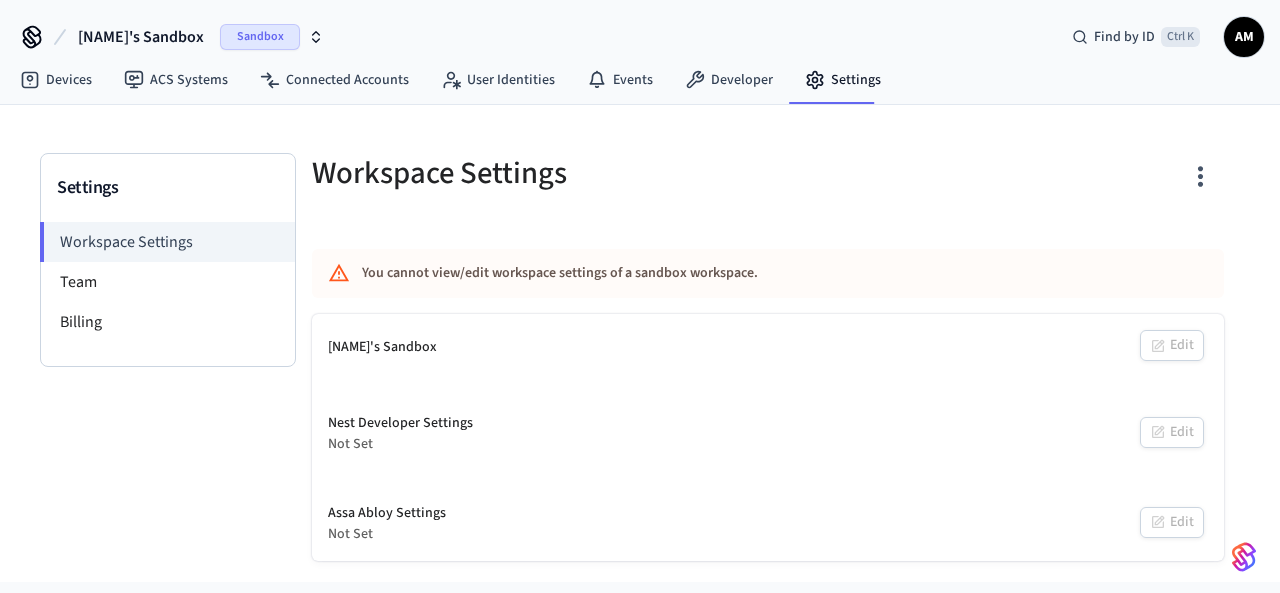 click 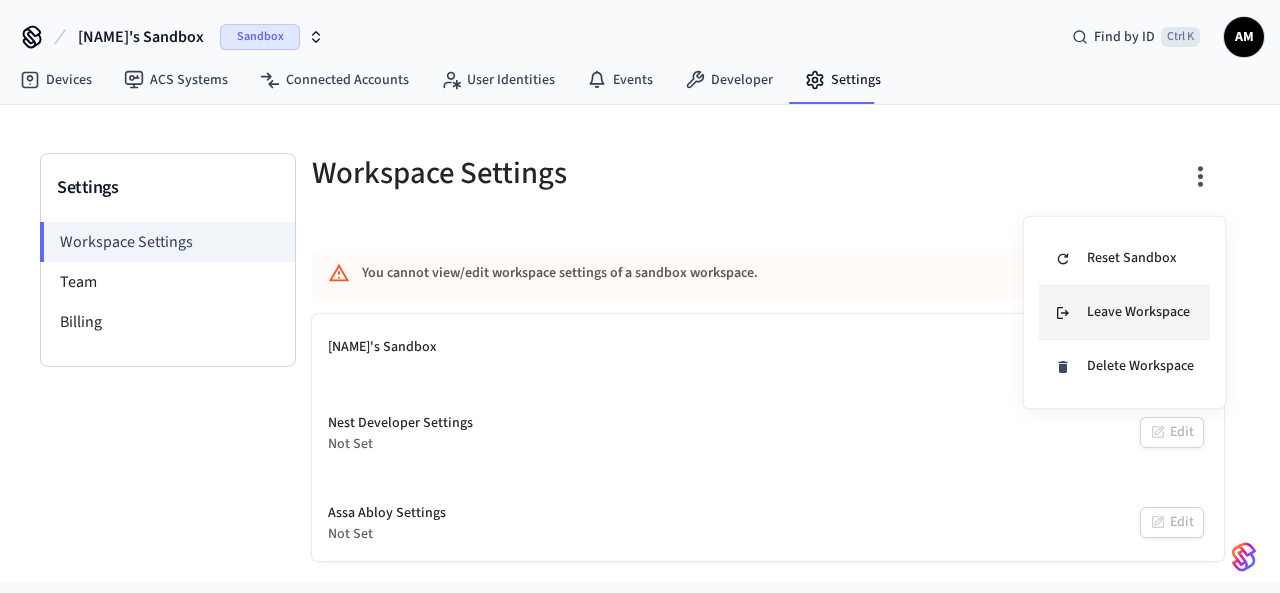 click on "Leave Workspace" at bounding box center [1122, 312] 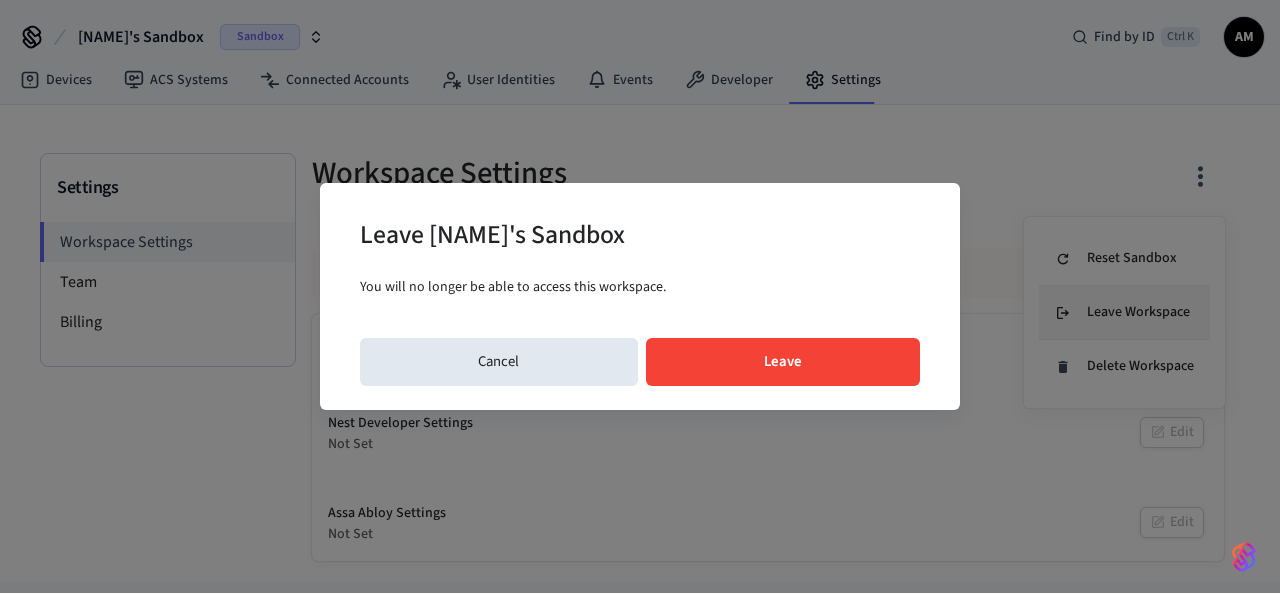 click on "Leave Andre Keith's Sandbox You will no longer be able to access this workspace. Cancel Leave" at bounding box center [640, 296] 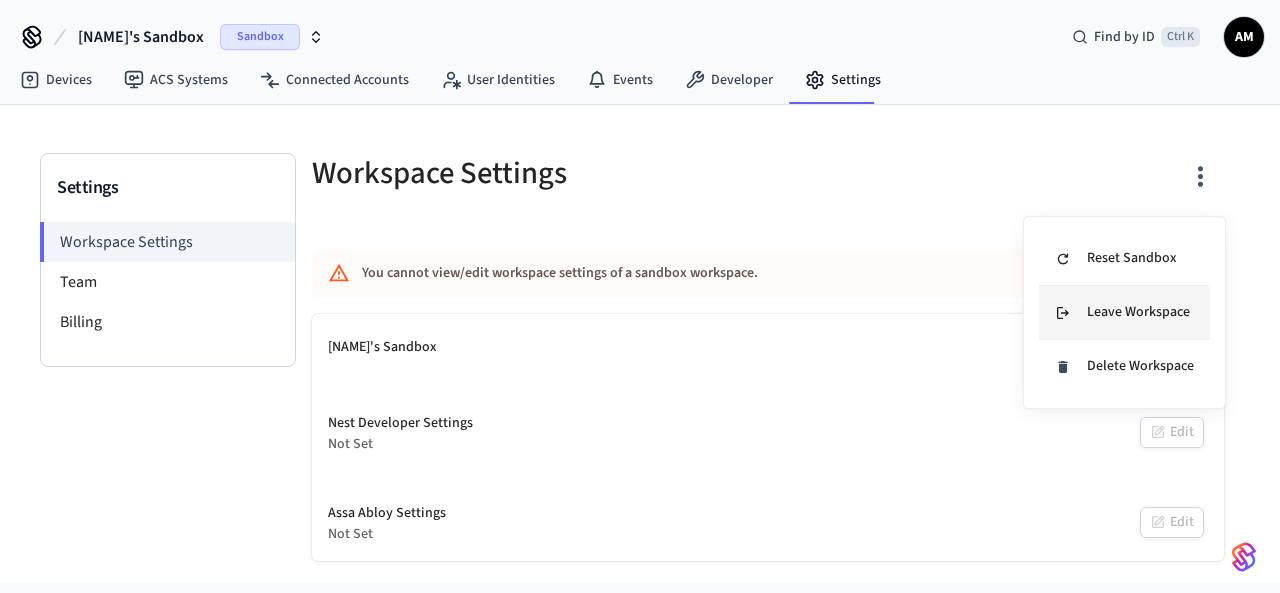 click on "Leave Workspace" at bounding box center (1122, 312) 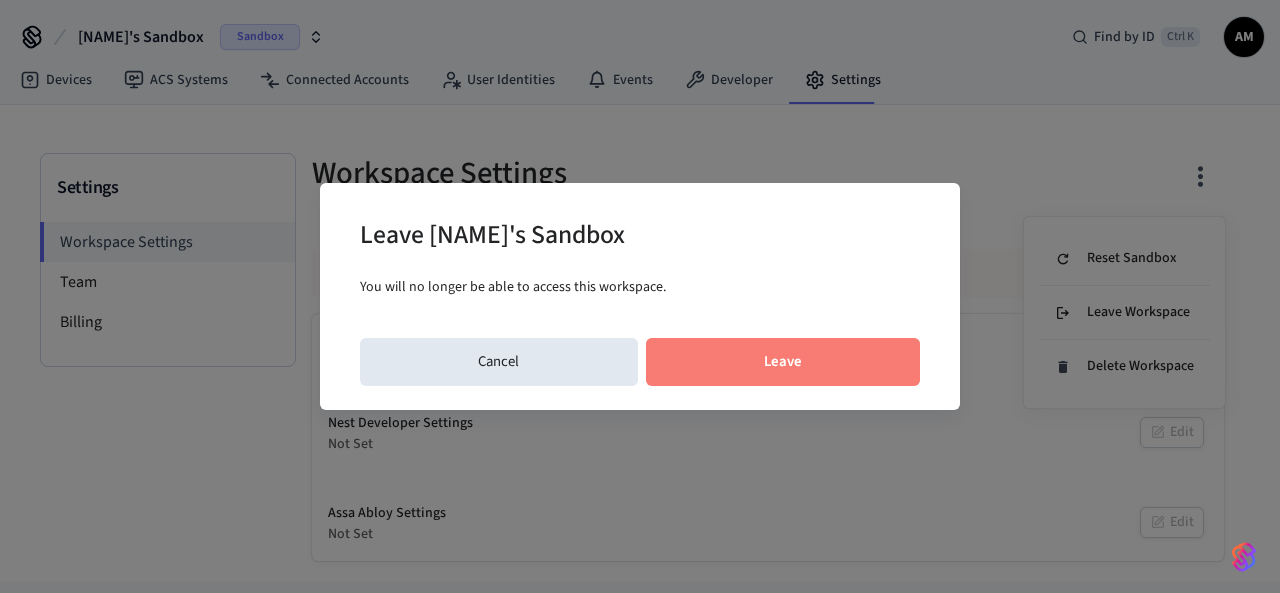click on "Leave" at bounding box center [783, 362] 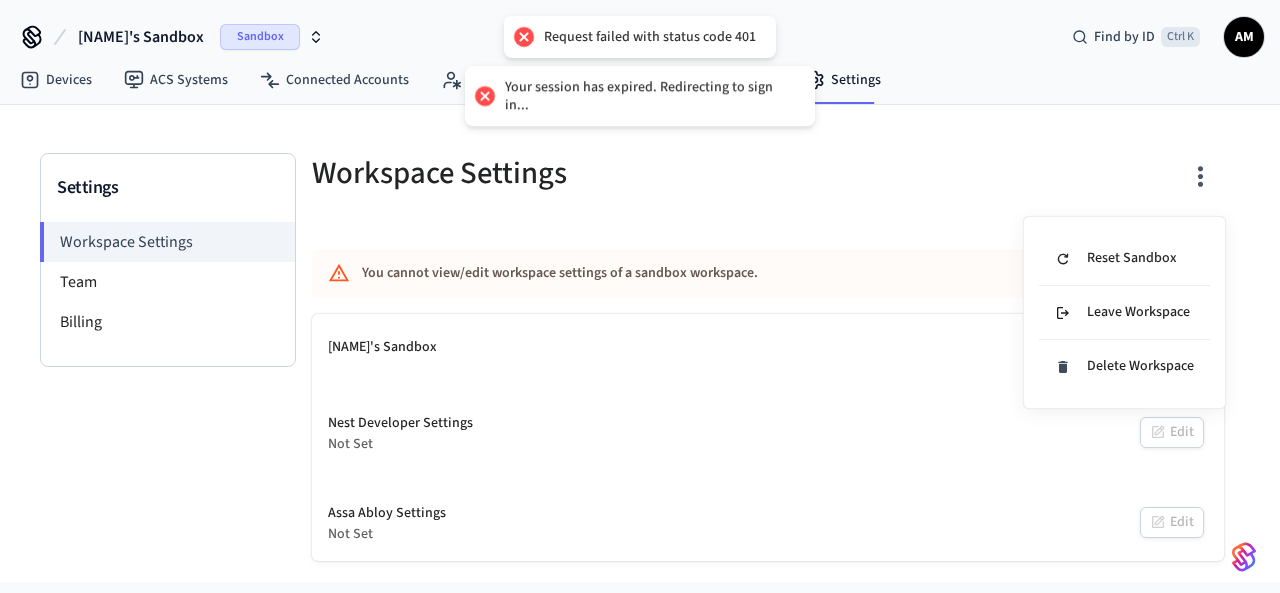 click at bounding box center (640, 296) 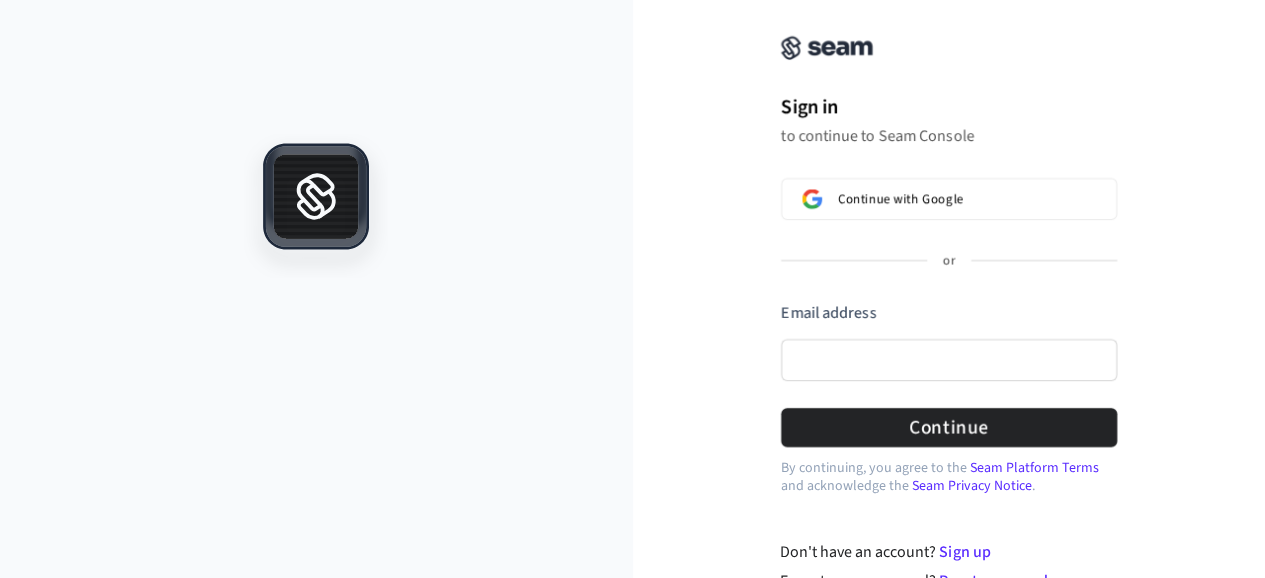 scroll, scrollTop: 40, scrollLeft: 0, axis: vertical 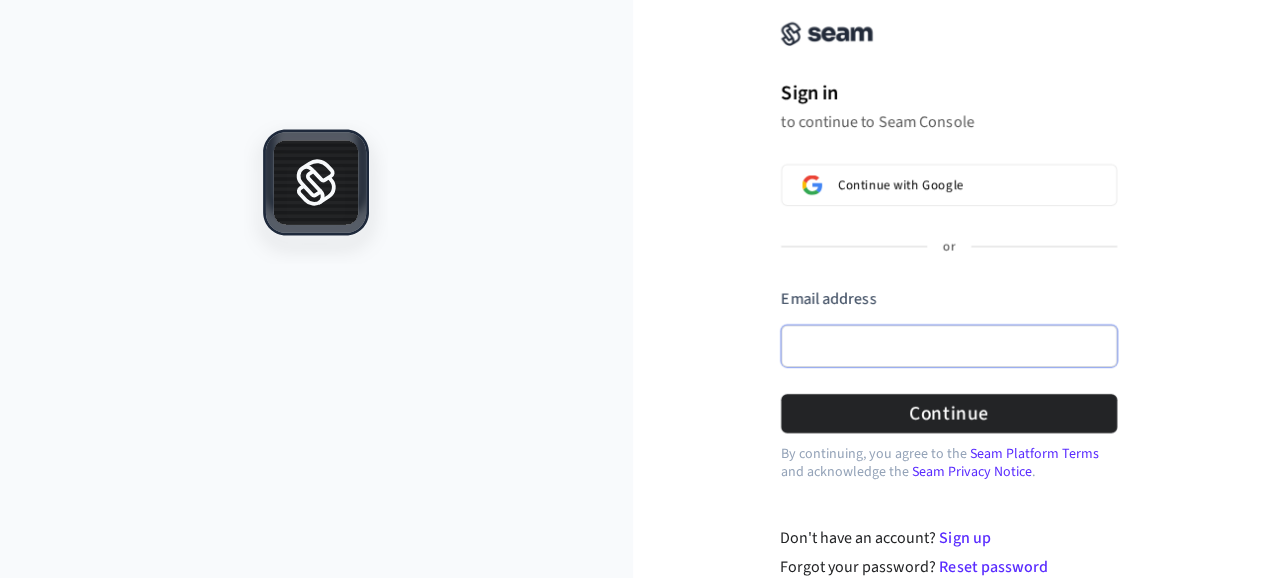 click on "Email address" at bounding box center [949, 346] 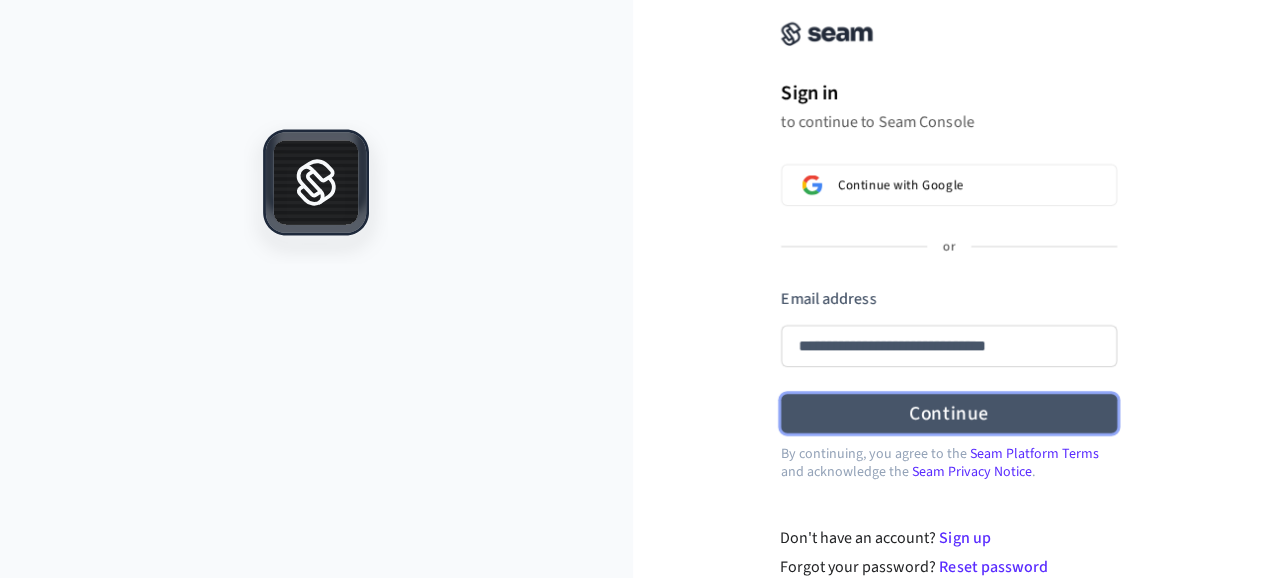click on "Continue" at bounding box center (949, 413) 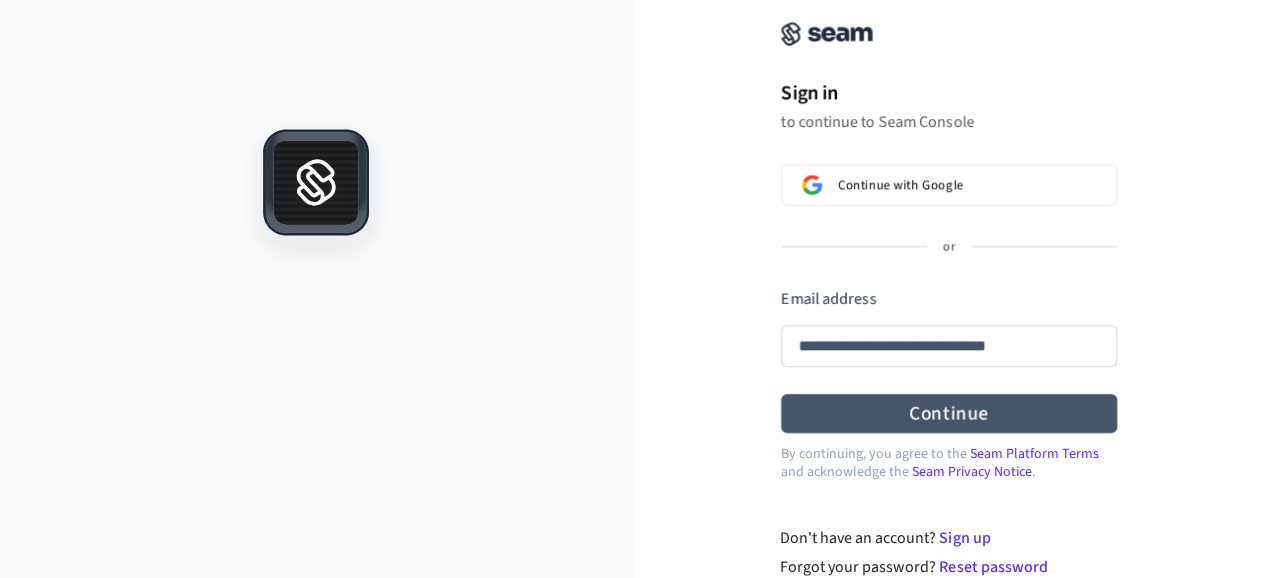 type on "**********" 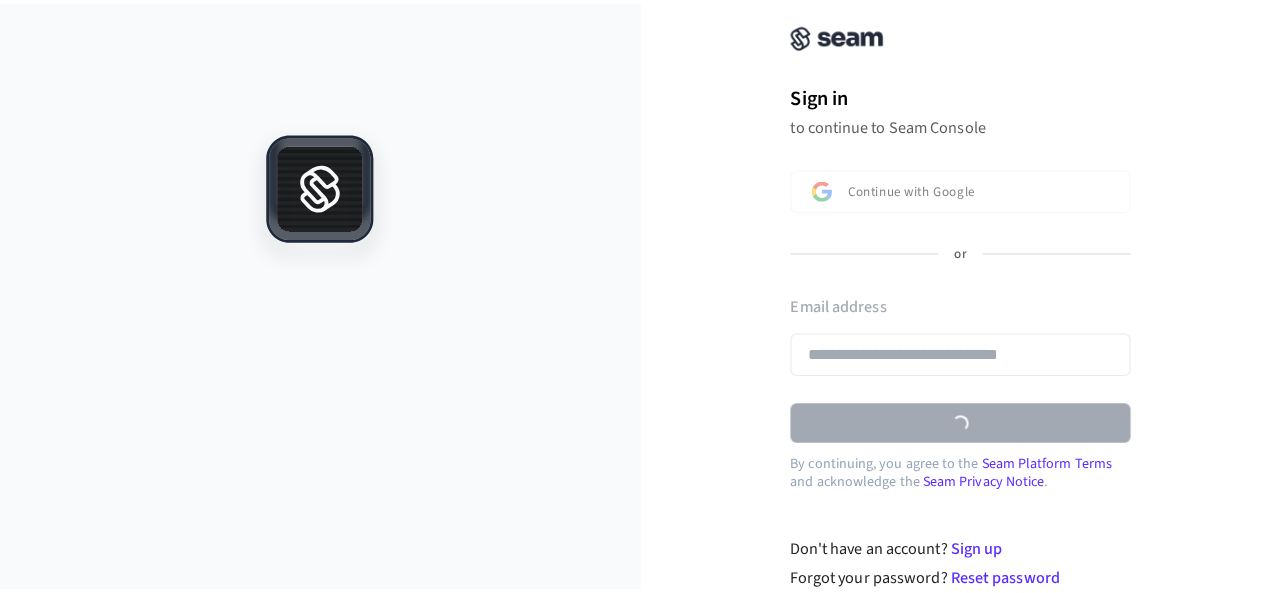 scroll, scrollTop: 0, scrollLeft: 0, axis: both 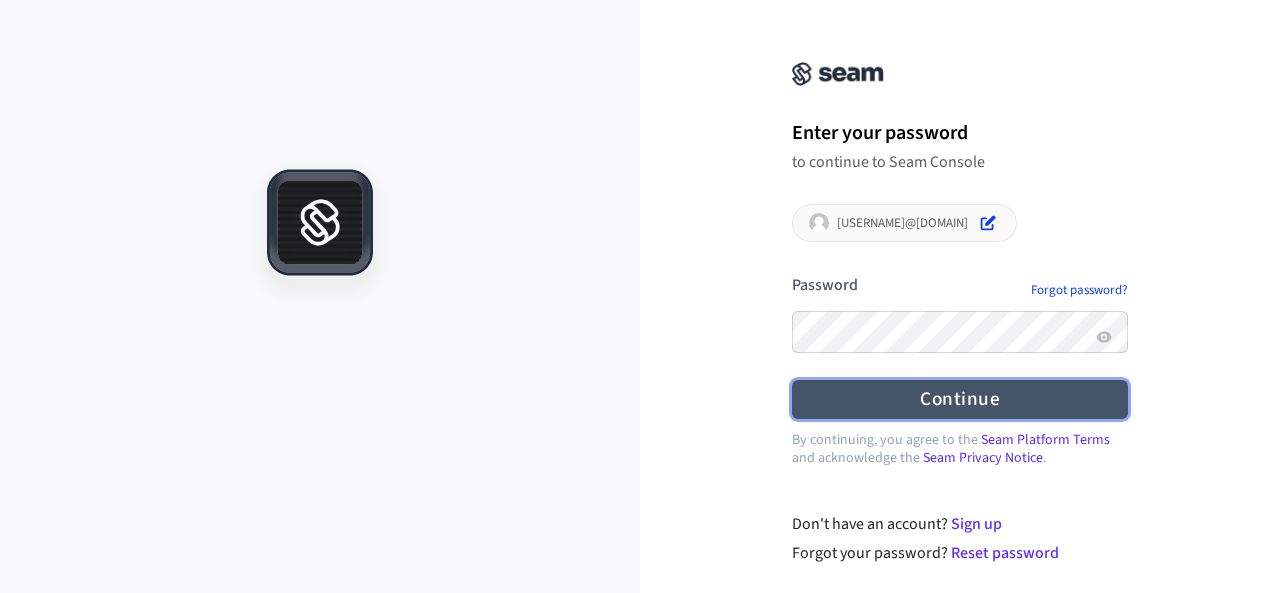 click on "Continue" at bounding box center (960, 399) 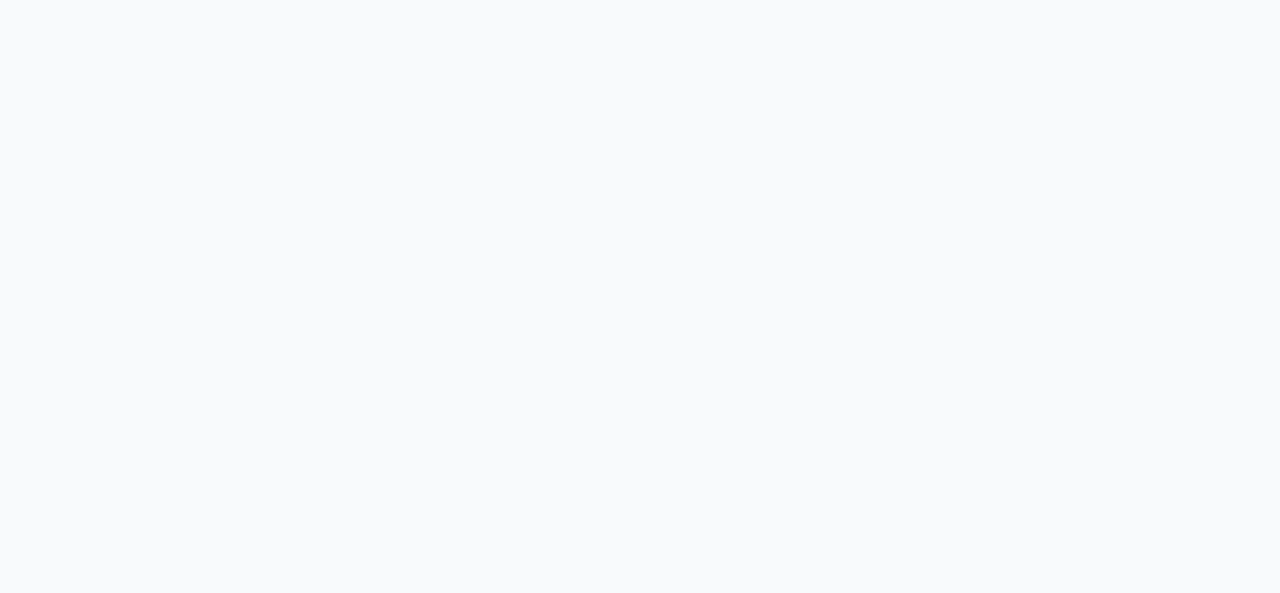 scroll, scrollTop: 0, scrollLeft: 0, axis: both 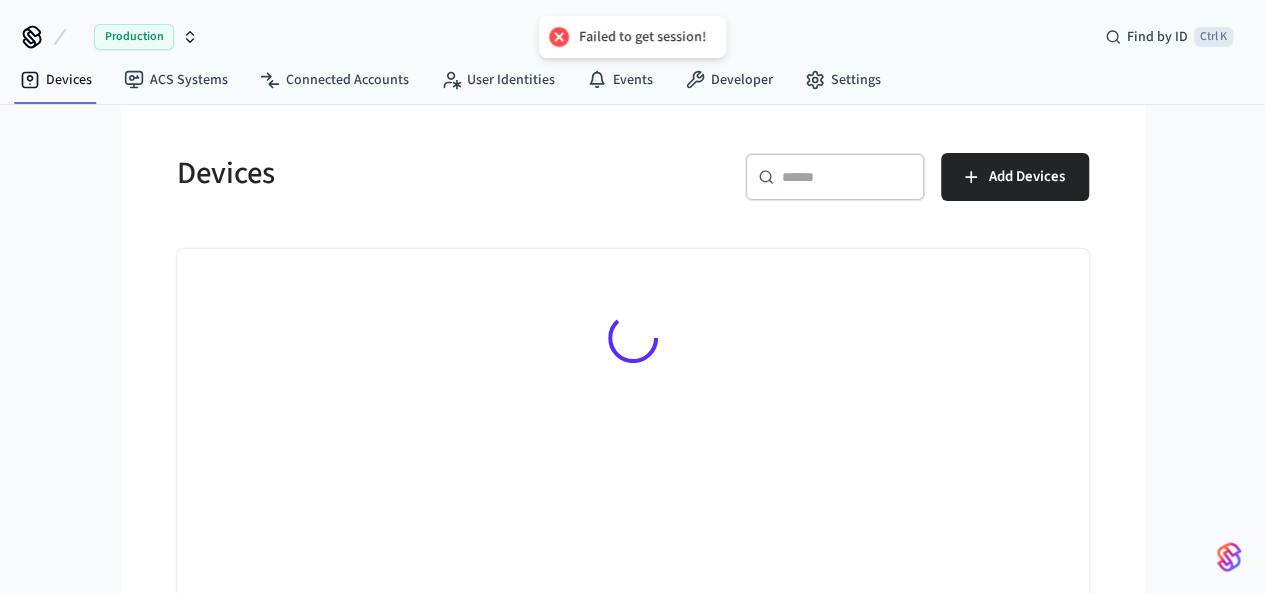 click on "Production" at bounding box center [134, 37] 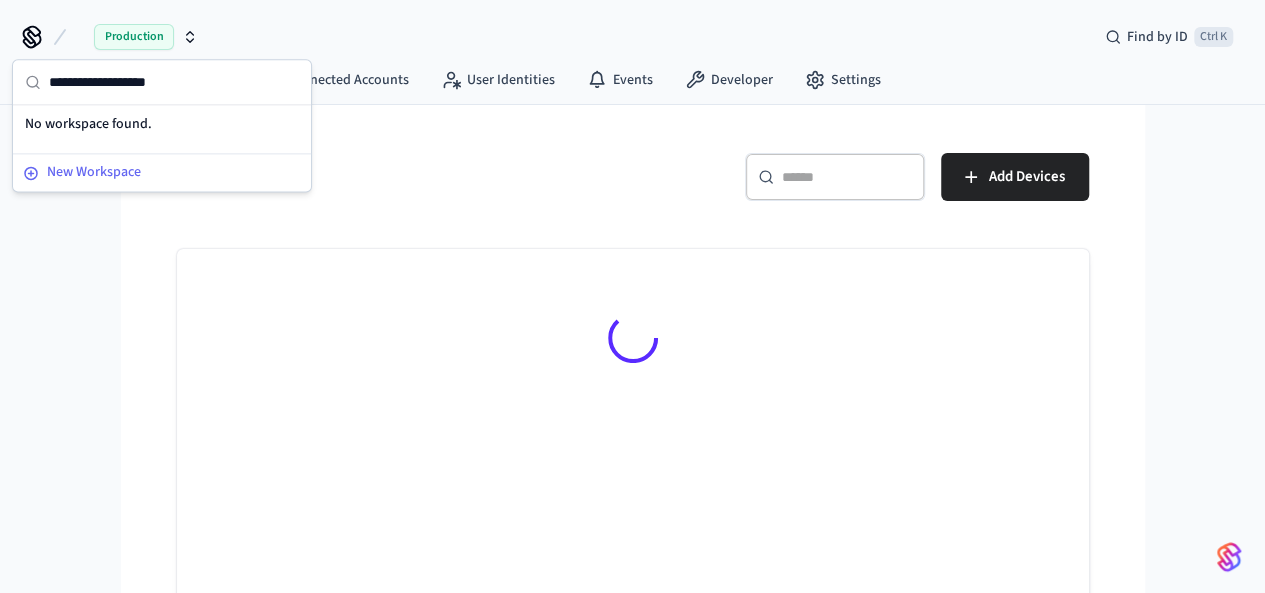 click on "New Workspace" at bounding box center (94, 172) 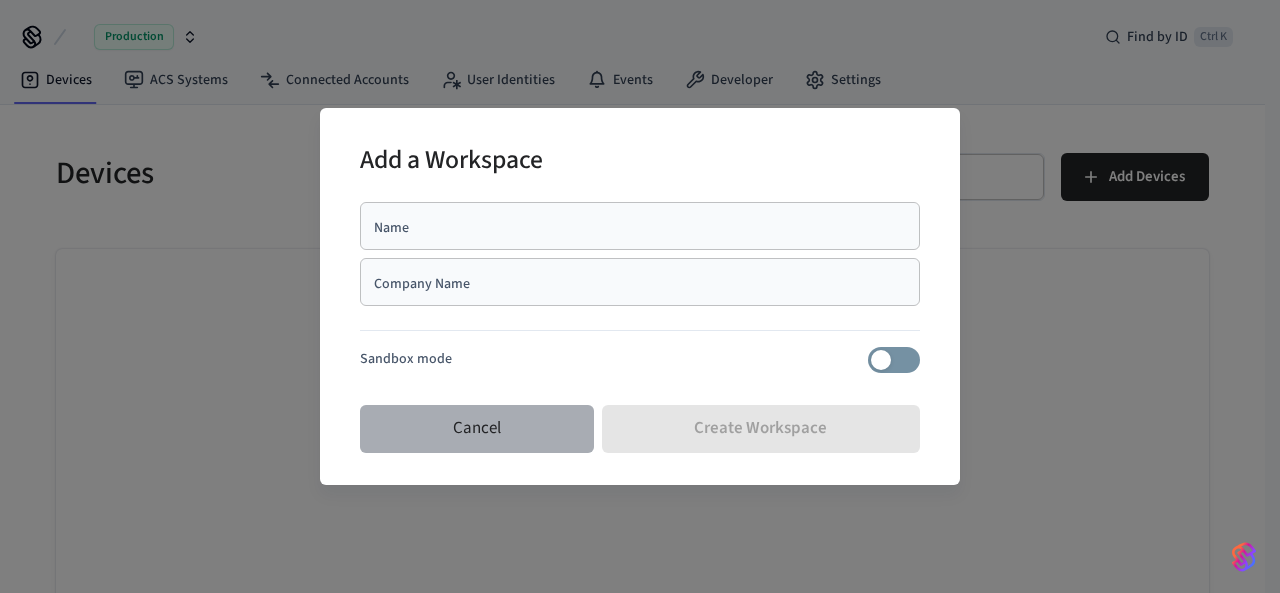 drag, startPoint x: 488, startPoint y: 445, endPoint x: 595, endPoint y: 325, distance: 160.77625 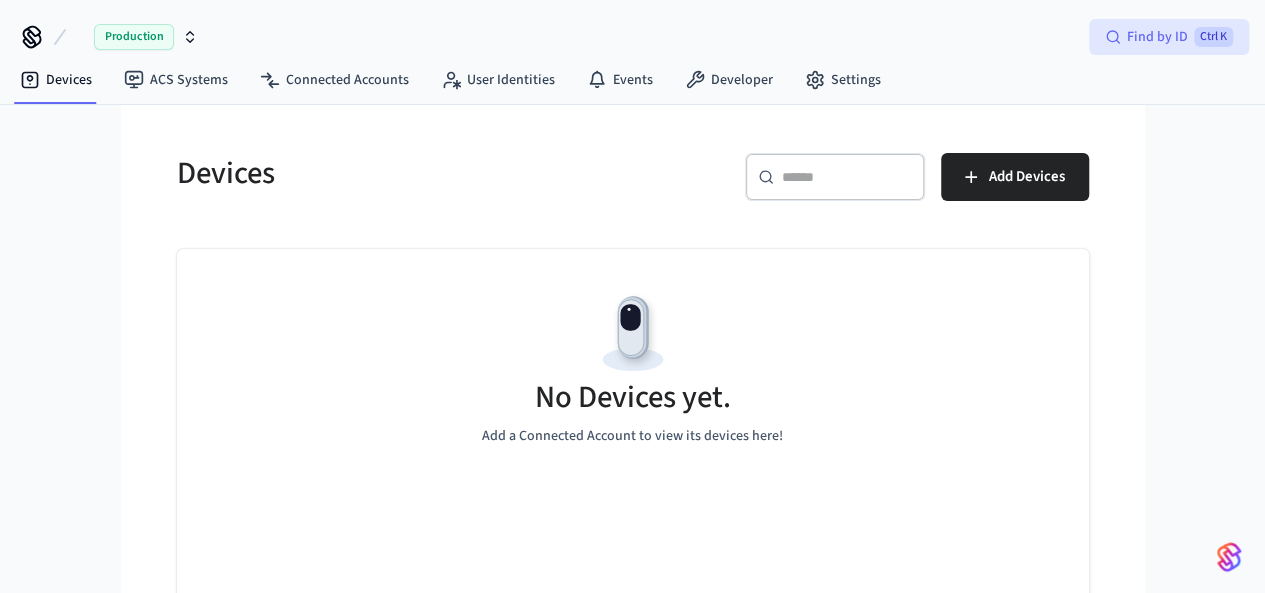 click on "Find by ID" at bounding box center (1157, 37) 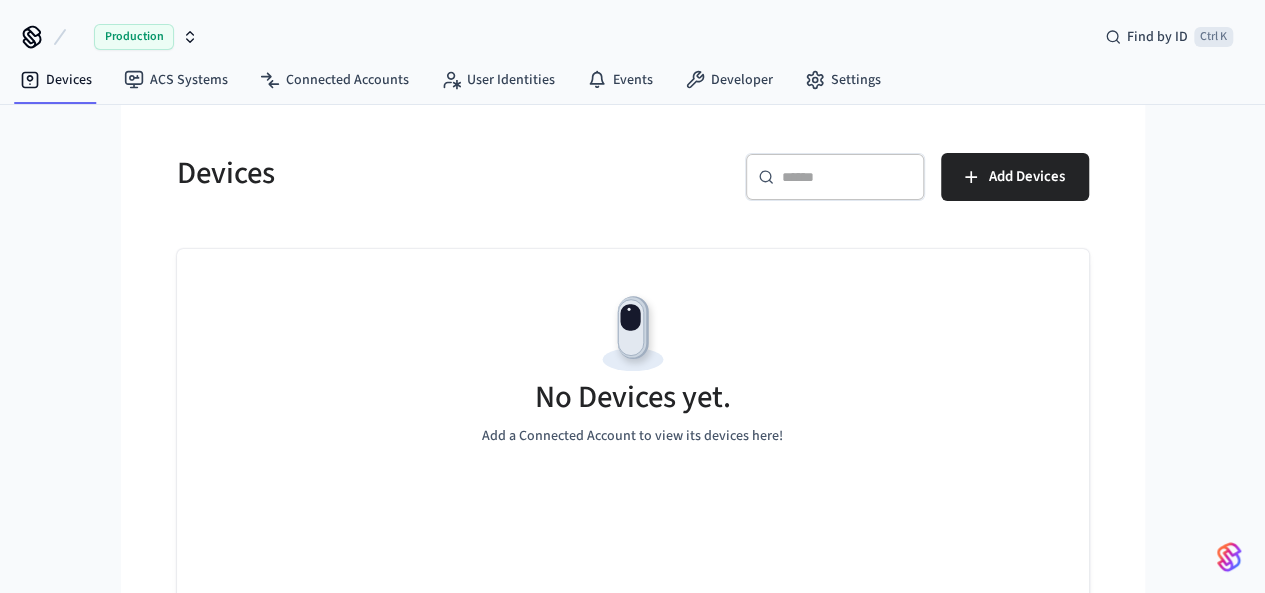 click 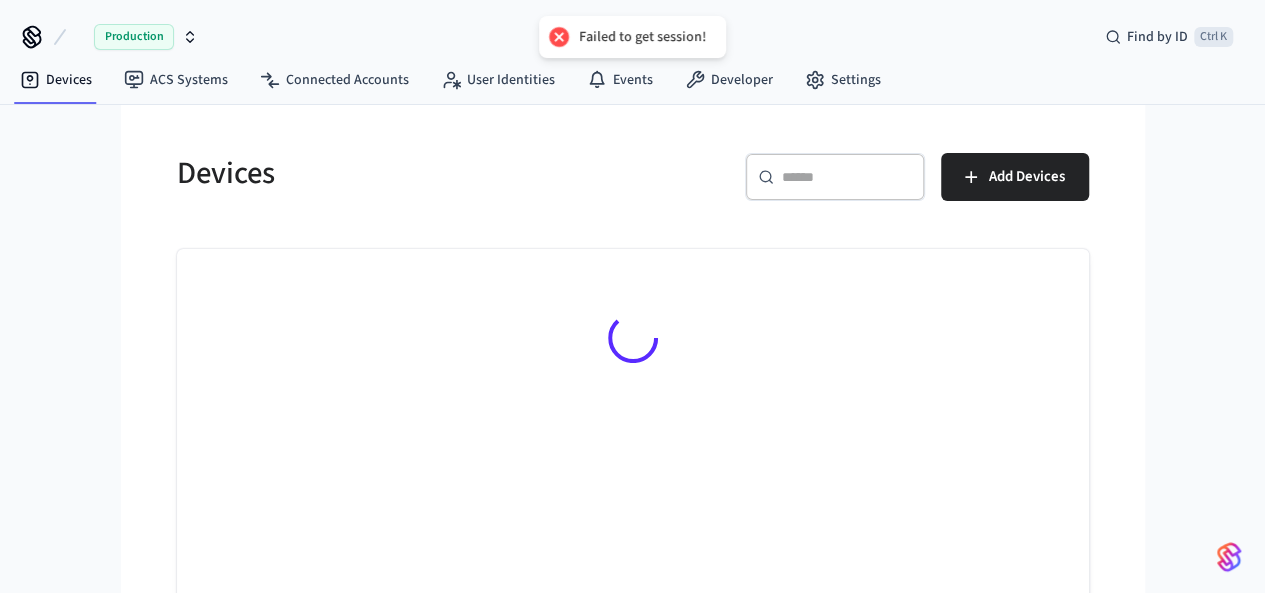 click on "Production" at bounding box center [134, 37] 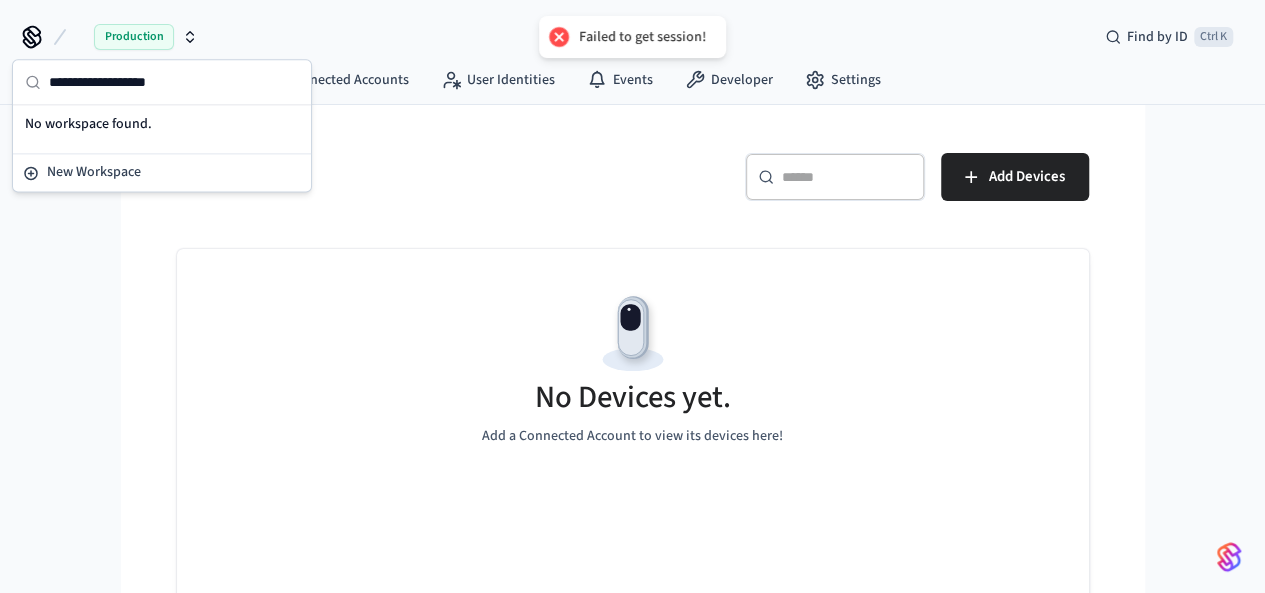 click on "Devices" at bounding box center [387, 173] 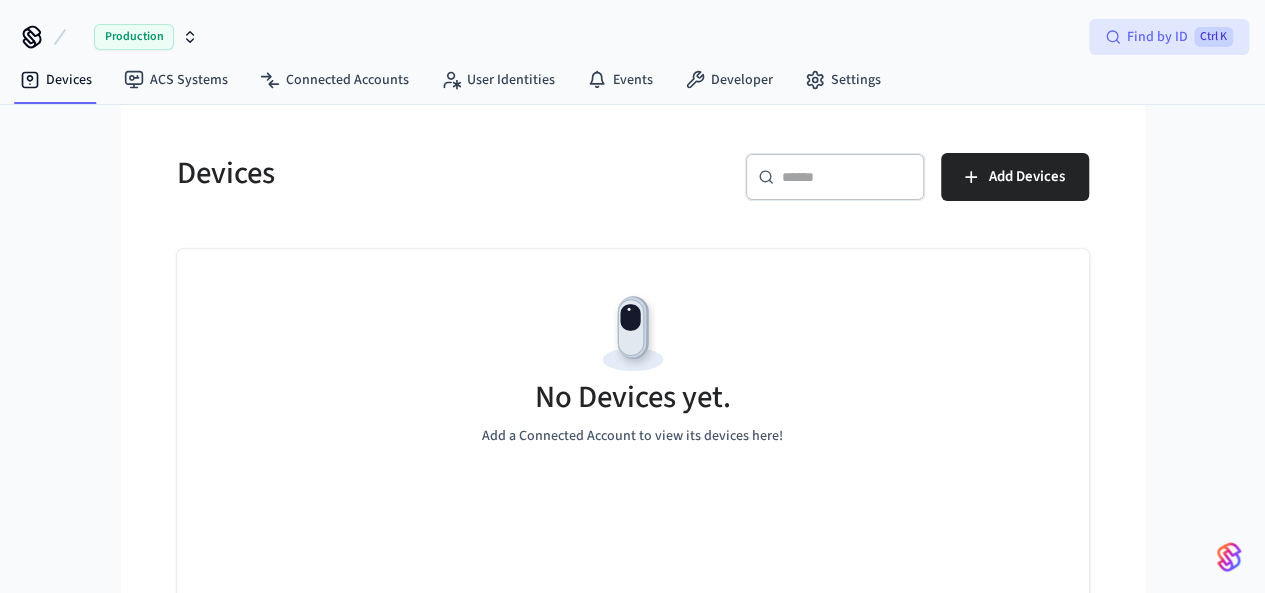 click on "Find by ID" at bounding box center [1157, 37] 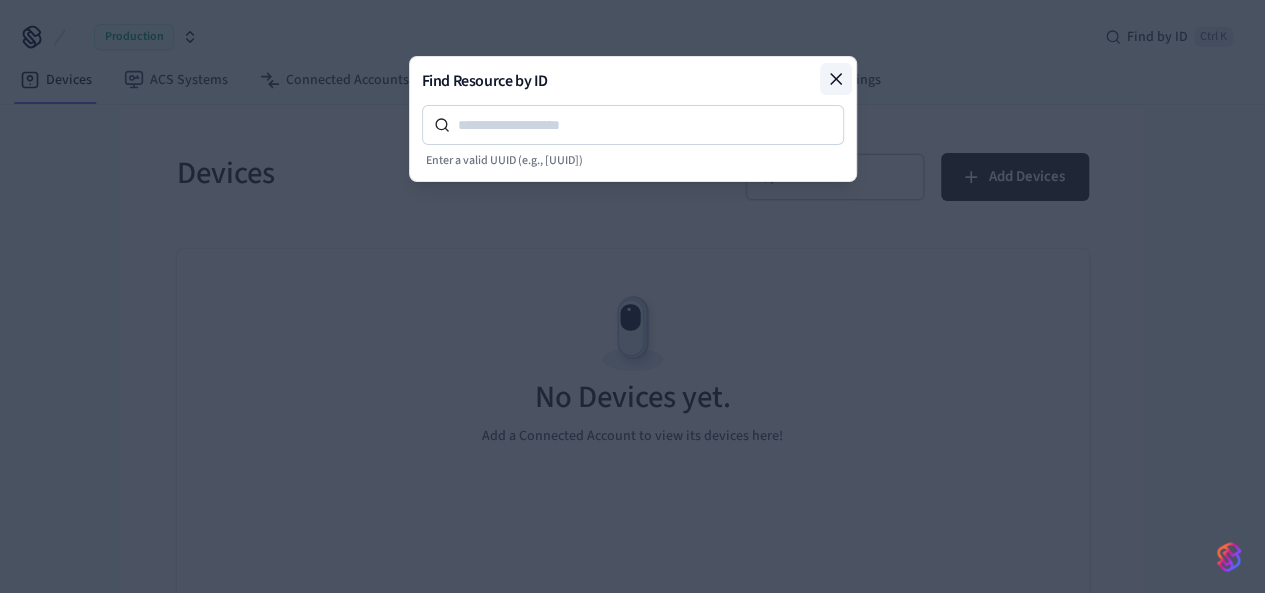 click 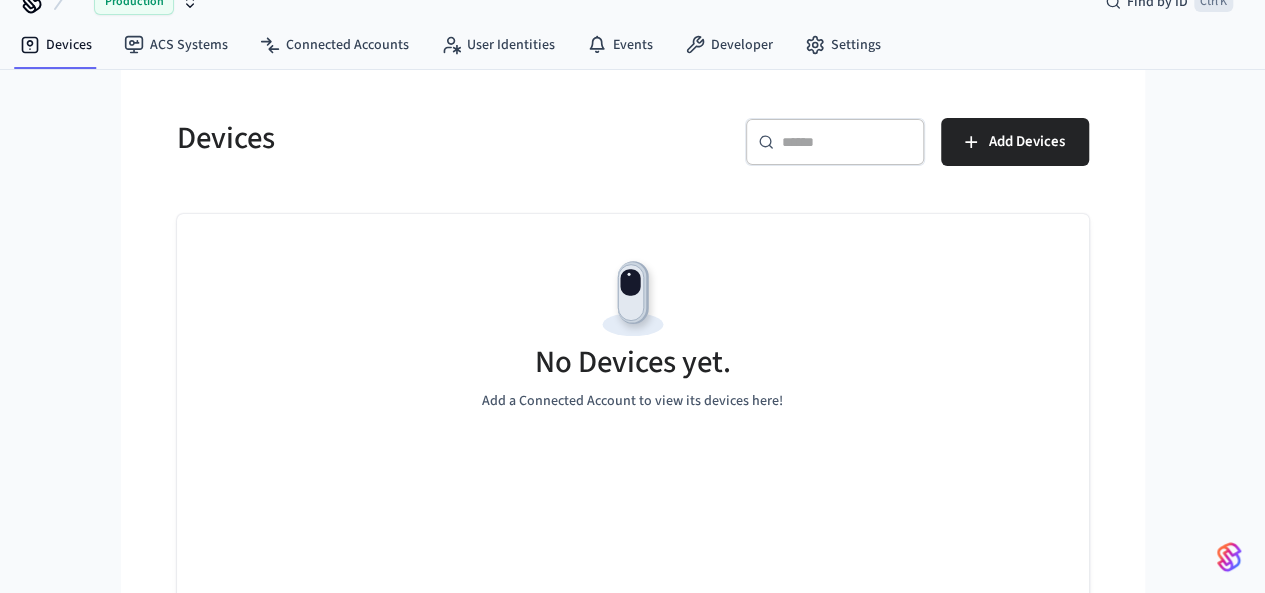 scroll, scrollTop: 70, scrollLeft: 0, axis: vertical 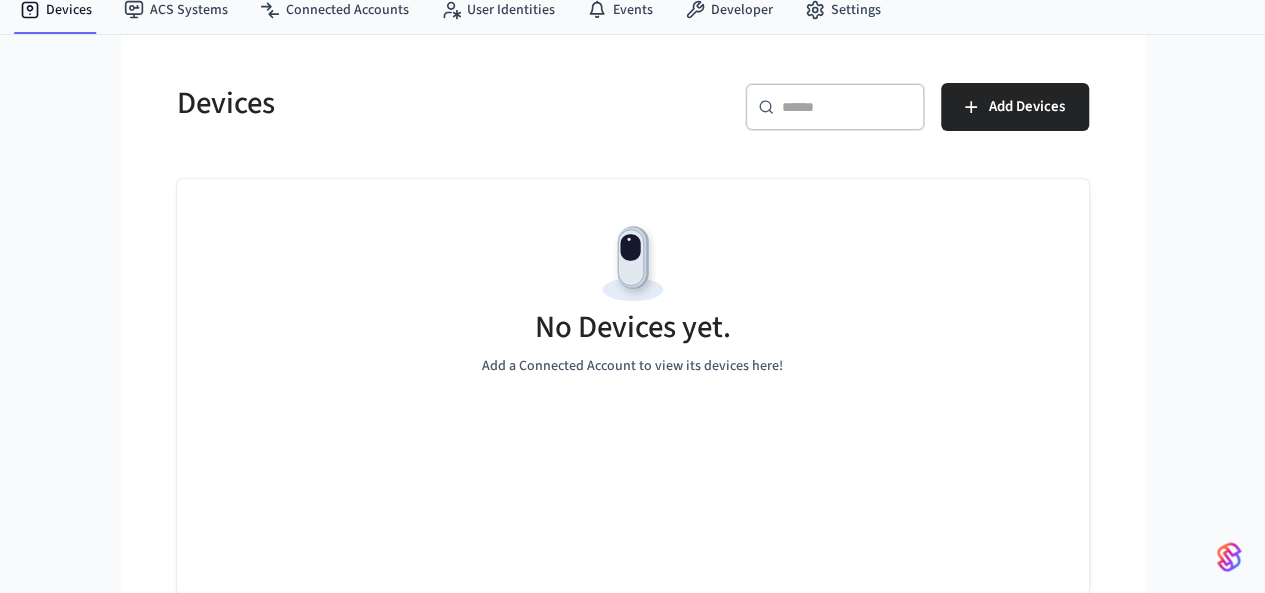 click at bounding box center [1229, 557] 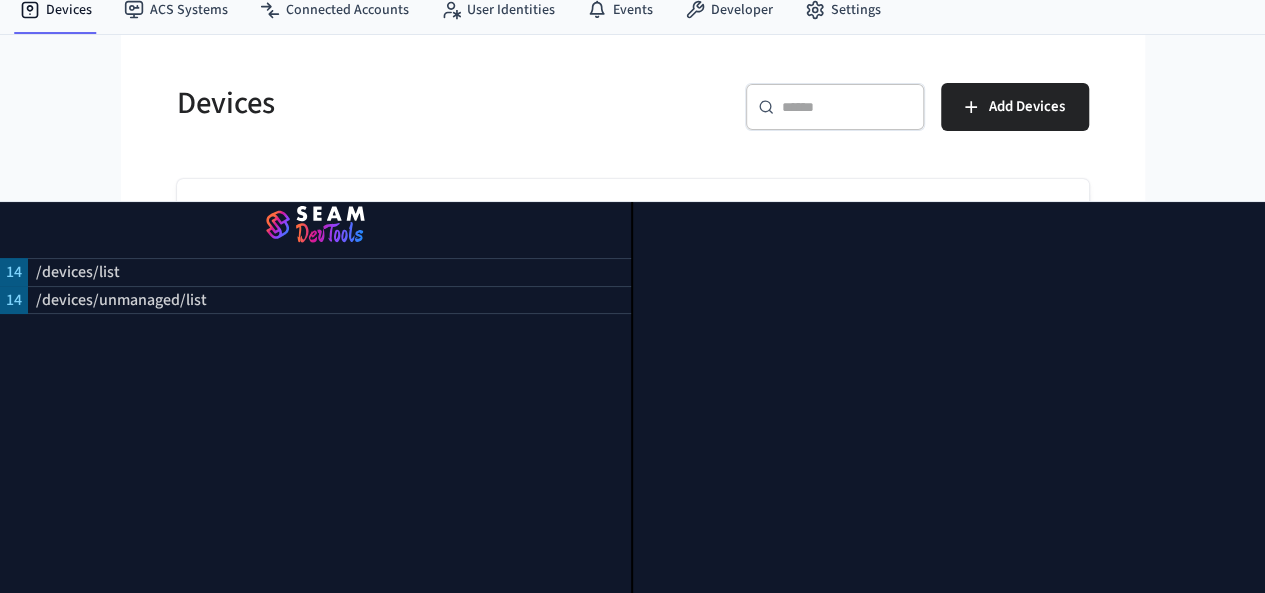 drag, startPoint x: 187, startPoint y: 261, endPoint x: 680, endPoint y: 414, distance: 516.1957 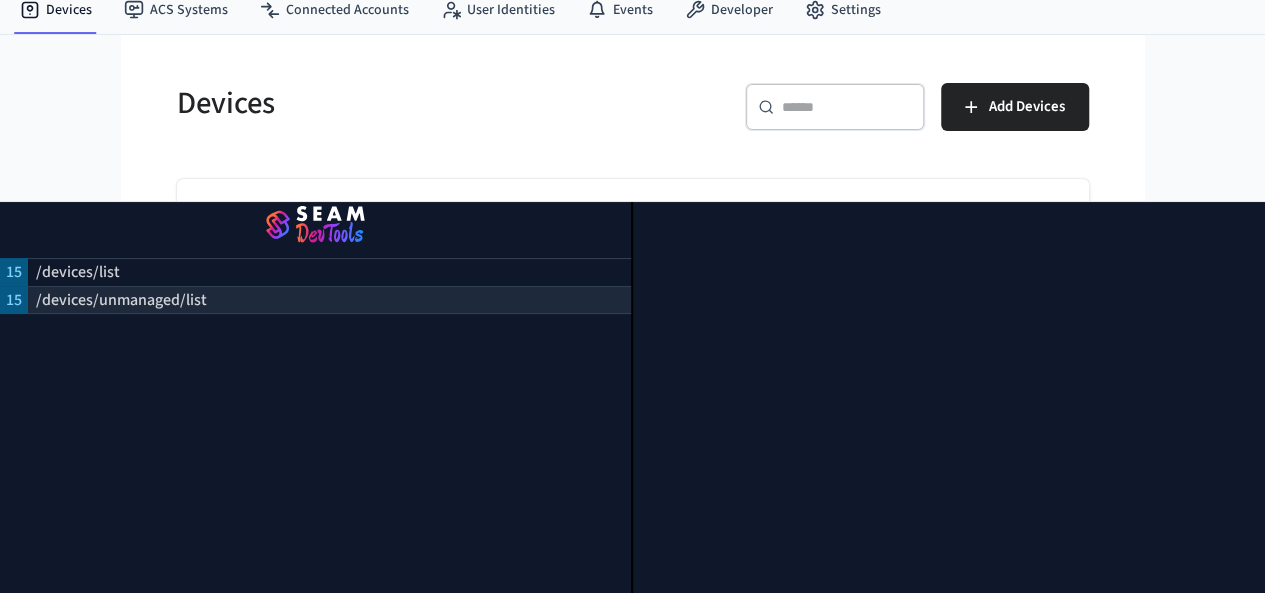 click on "/devices/unmanaged/list" at bounding box center (329, 300) 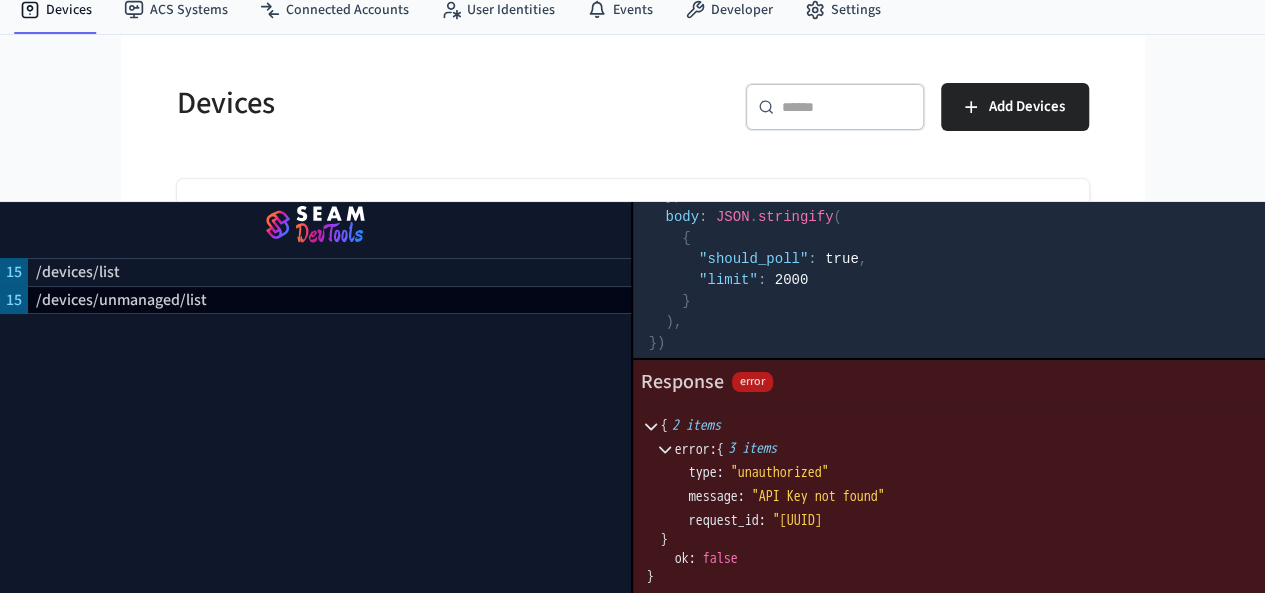 scroll, scrollTop: 205, scrollLeft: 0, axis: vertical 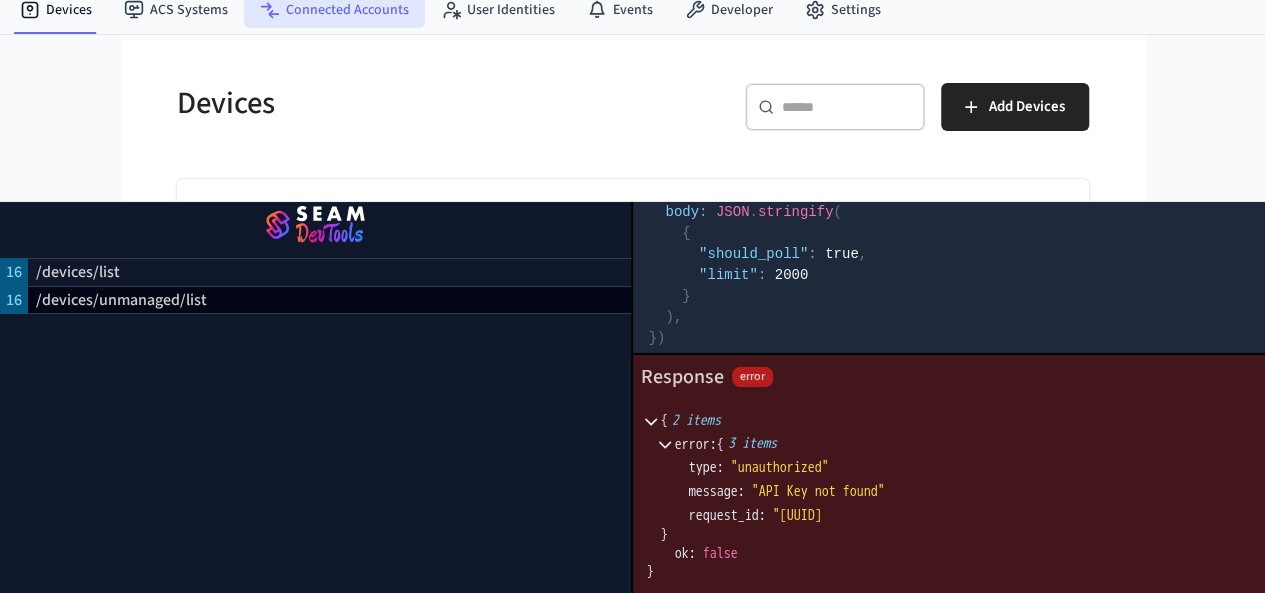 click on "Connected Accounts" at bounding box center [334, 10] 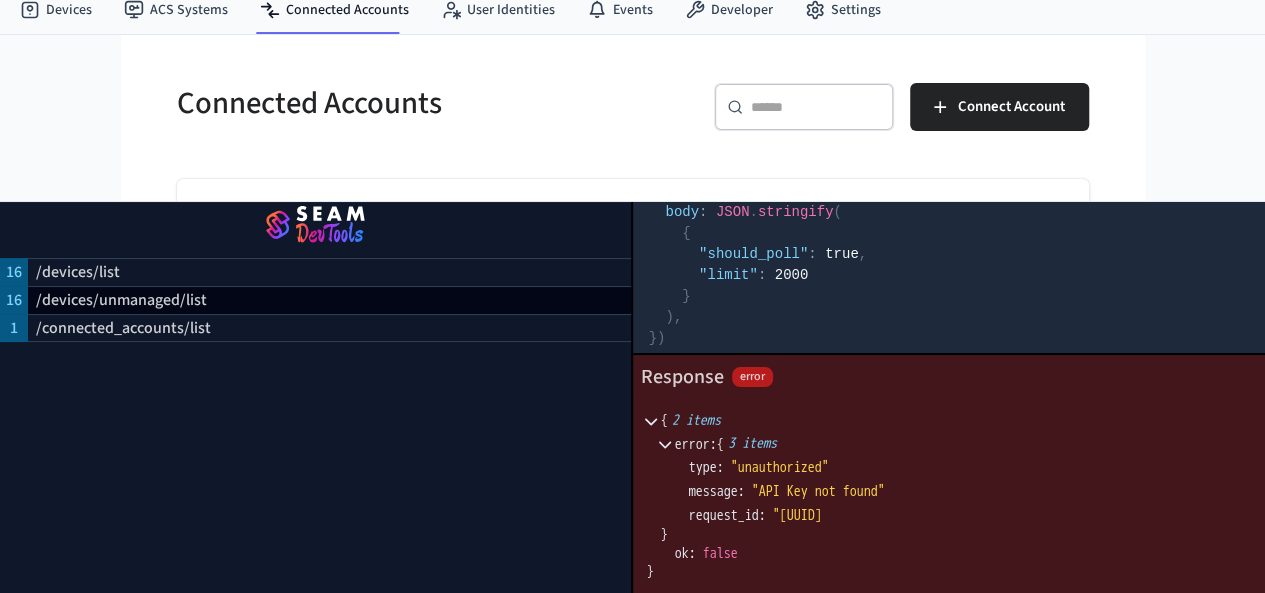 scroll, scrollTop: 0, scrollLeft: 0, axis: both 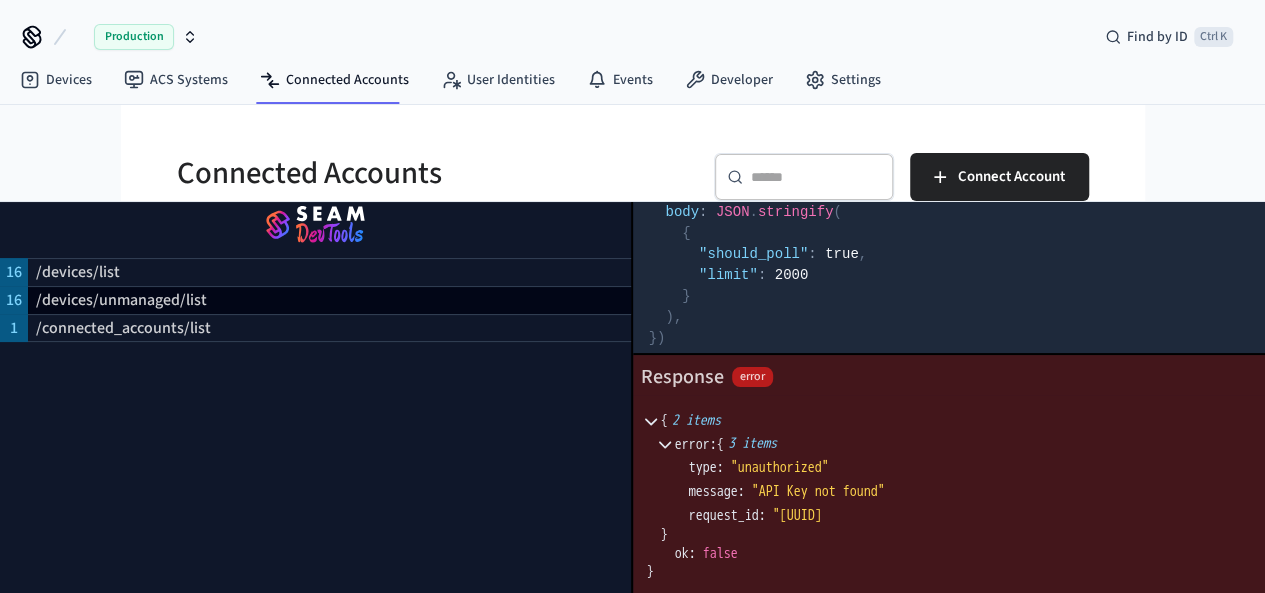 click on "Devices ACS Systems Connected Accounts User Identities Events Developer Settings" at bounding box center [632, 81] 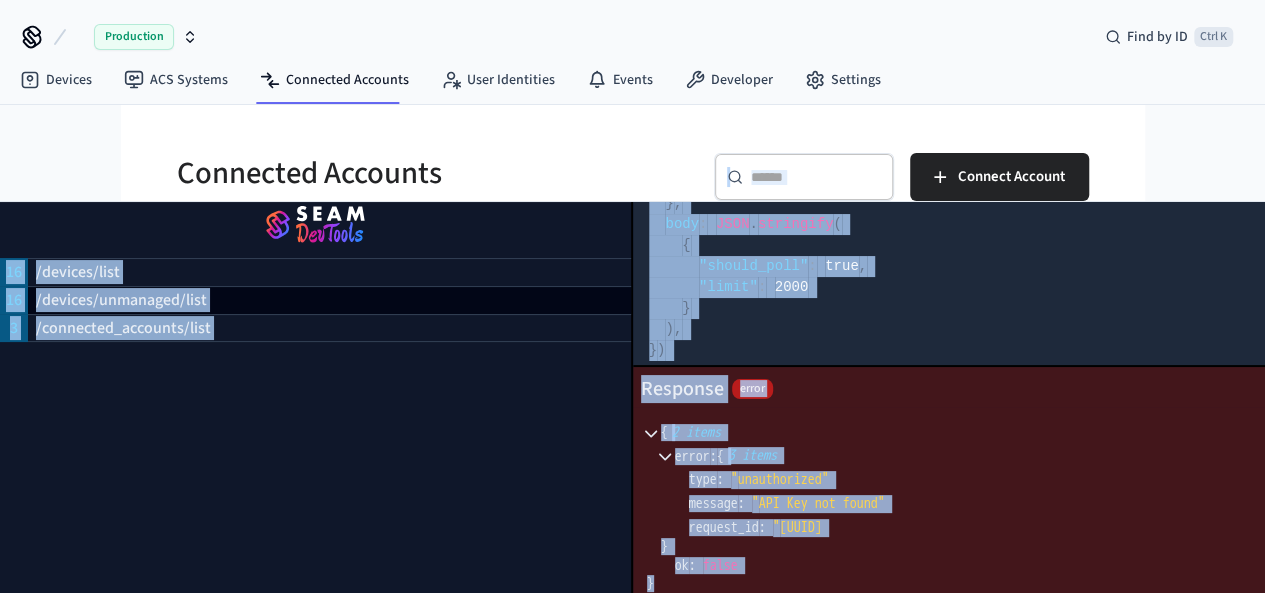 scroll, scrollTop: 205, scrollLeft: 0, axis: vertical 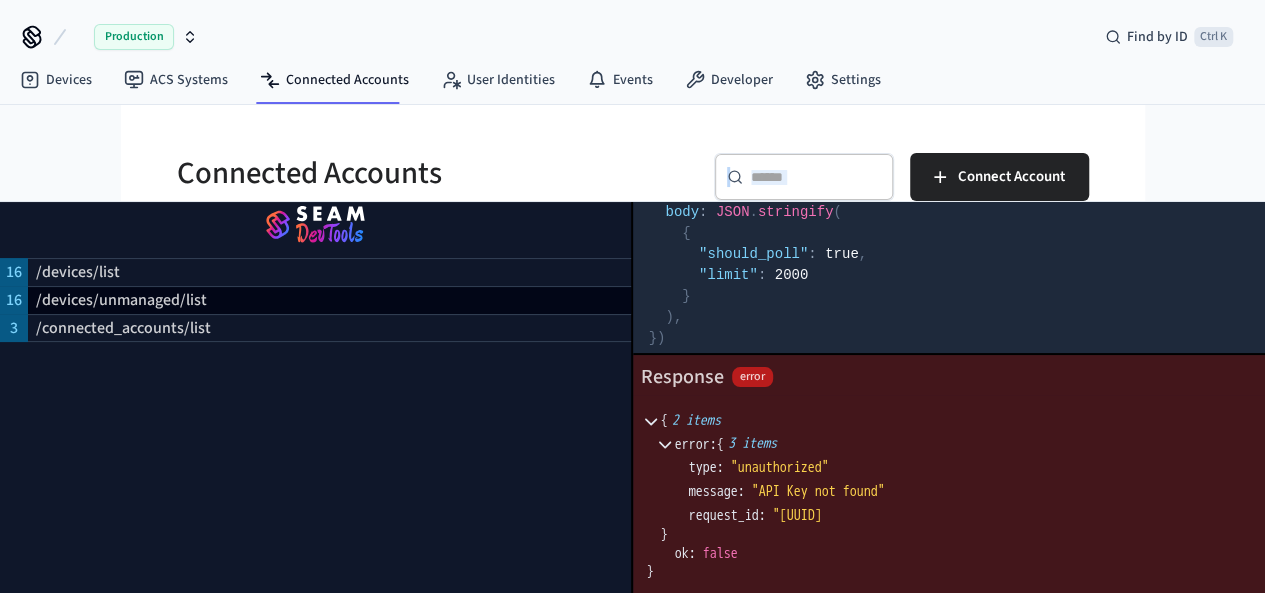drag, startPoint x: 776, startPoint y: 185, endPoint x: 826, endPoint y: 529, distance: 347.61472 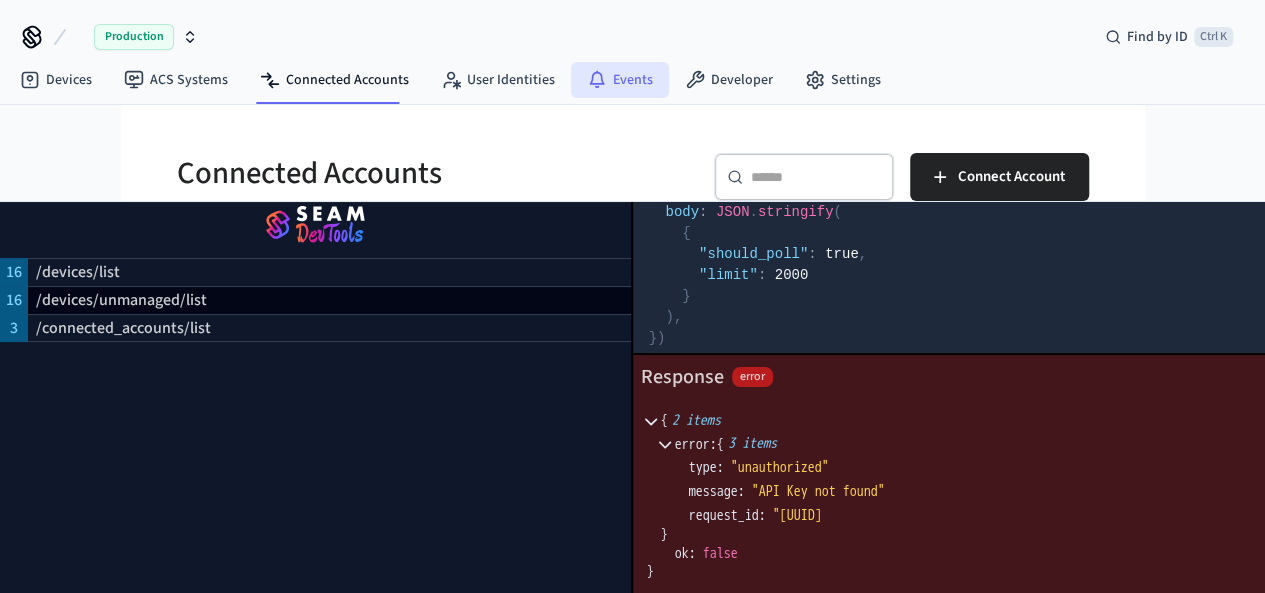 drag, startPoint x: 540, startPoint y: 125, endPoint x: 620, endPoint y: 67, distance: 98.81296 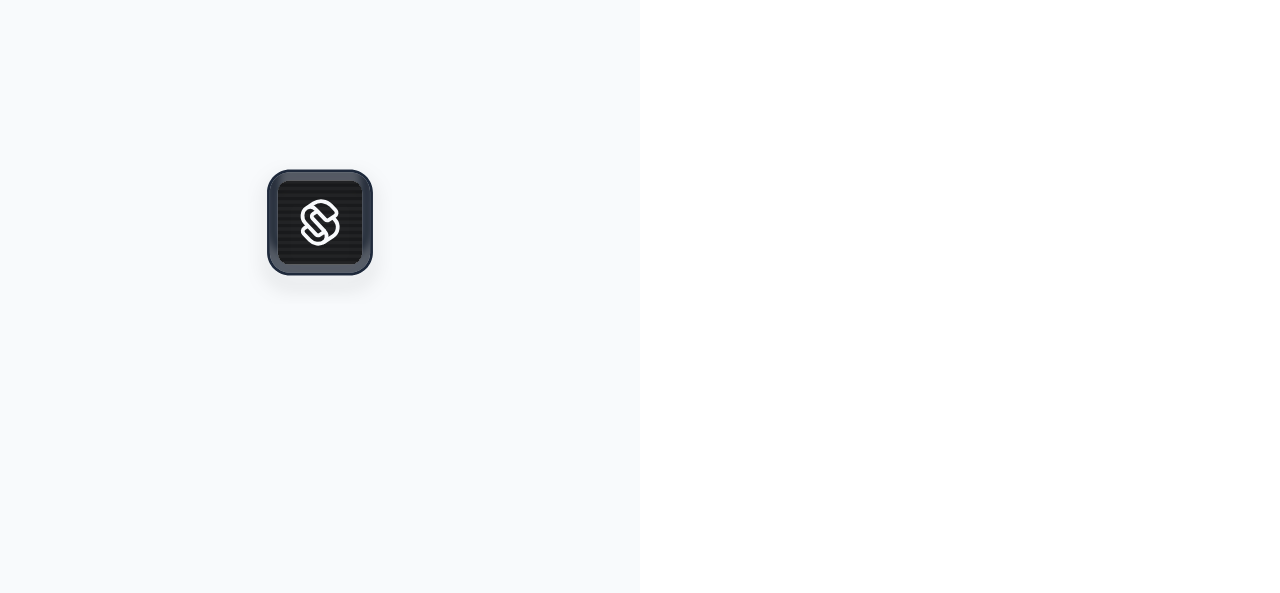scroll, scrollTop: 0, scrollLeft: 0, axis: both 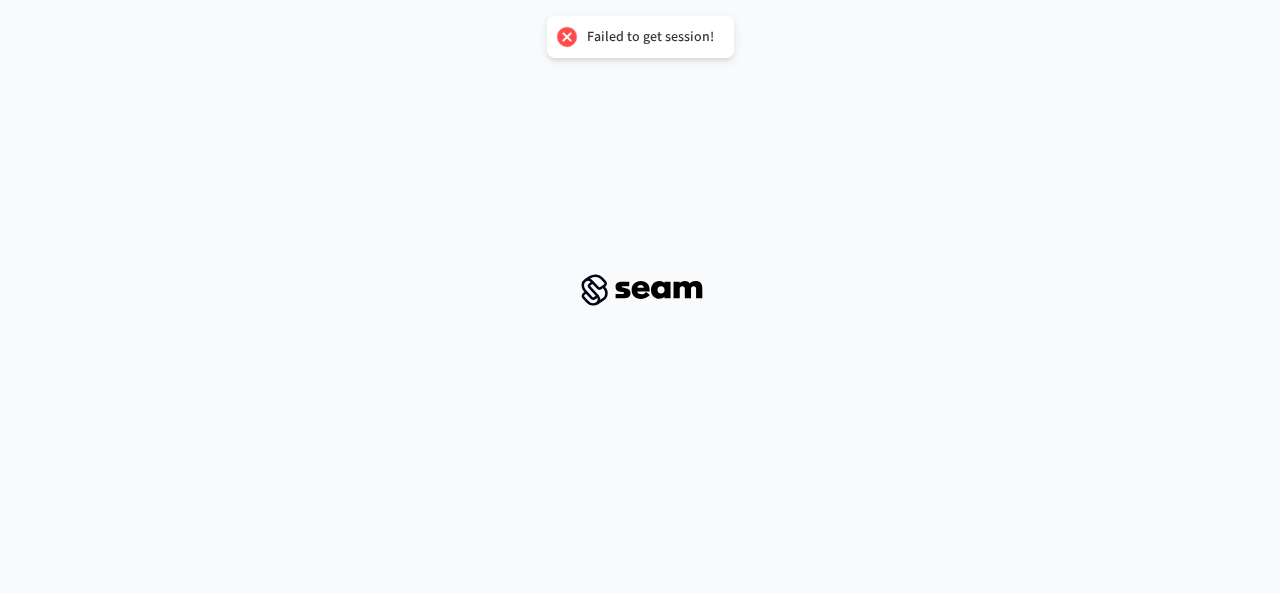 click on "Failed to get session!" at bounding box center [650, 37] 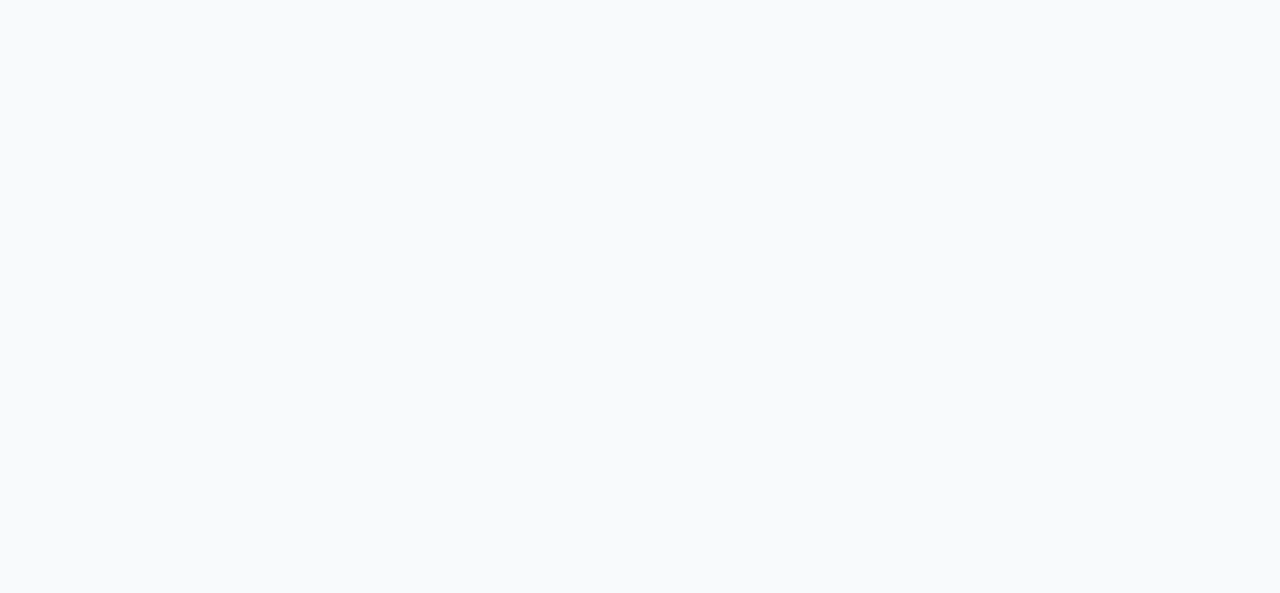 scroll, scrollTop: 0, scrollLeft: 0, axis: both 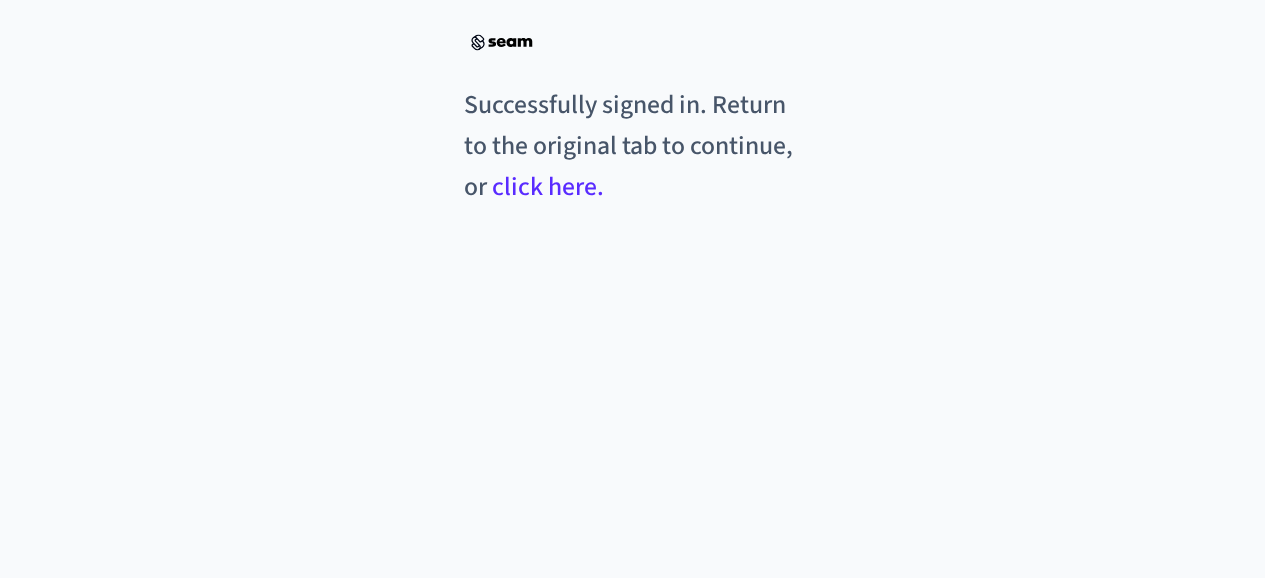 click on "click here." at bounding box center (548, 187) 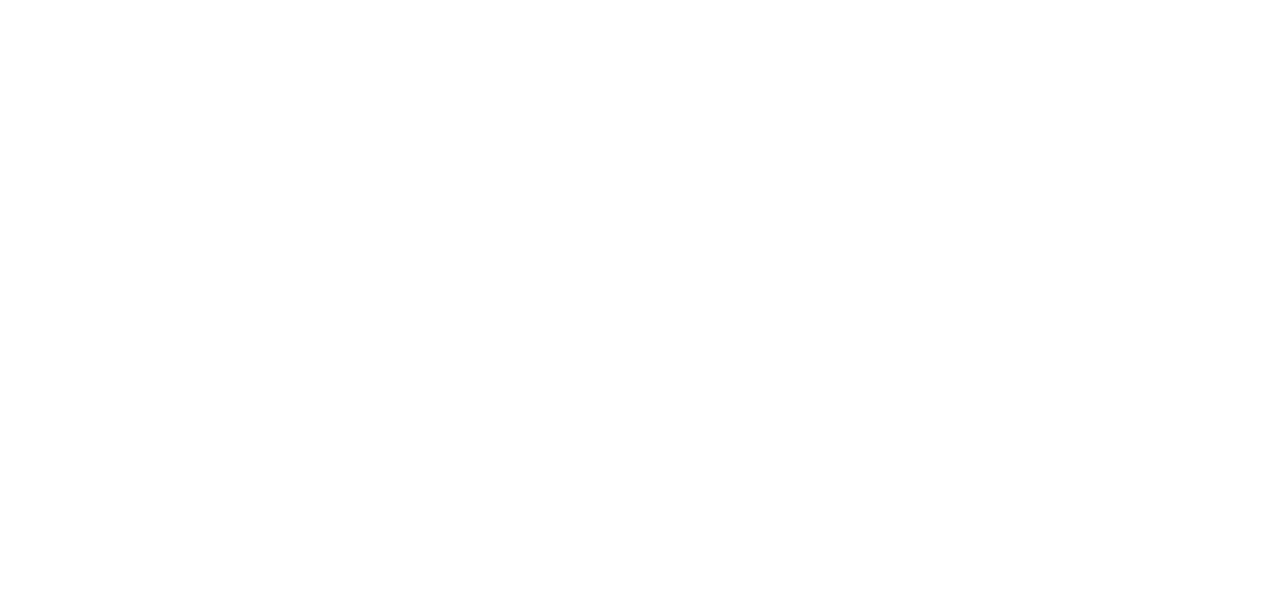 scroll, scrollTop: 0, scrollLeft: 0, axis: both 